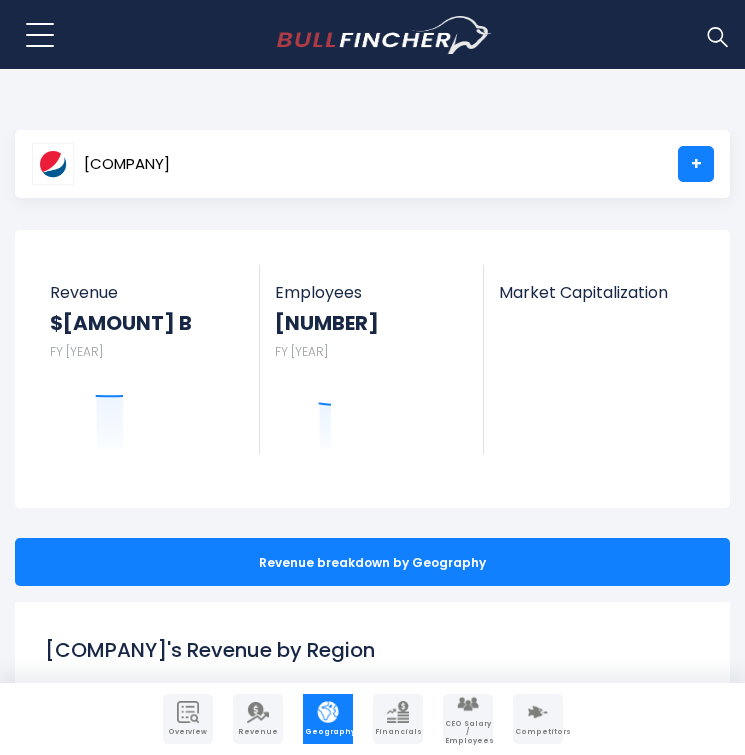 scroll, scrollTop: 0, scrollLeft: 0, axis: both 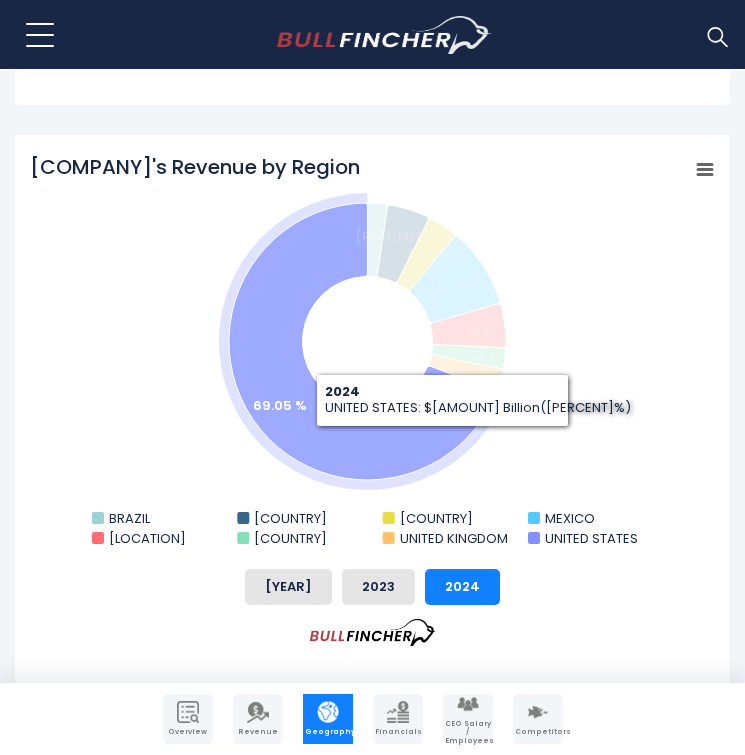click at bounding box center [362, 341] 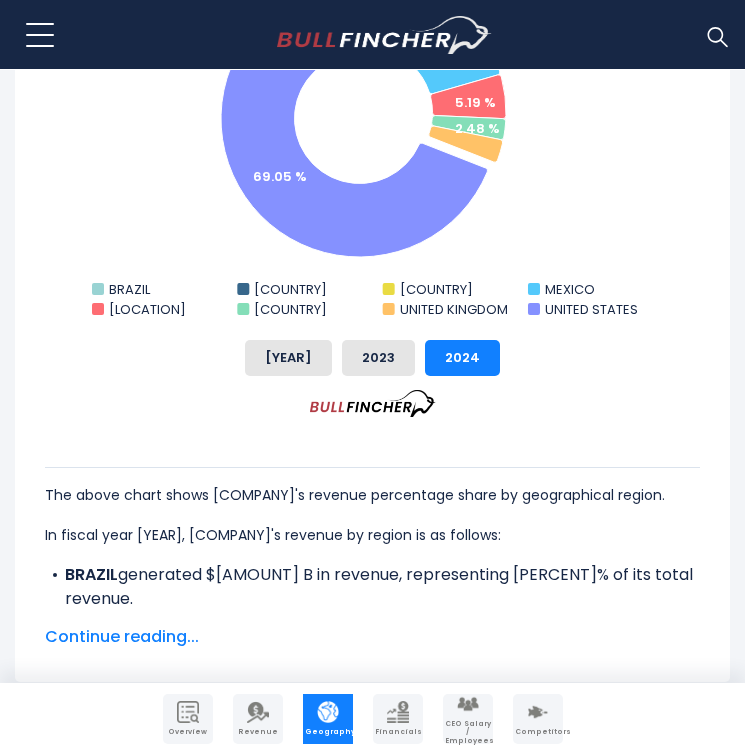 scroll, scrollTop: 1008, scrollLeft: 0, axis: vertical 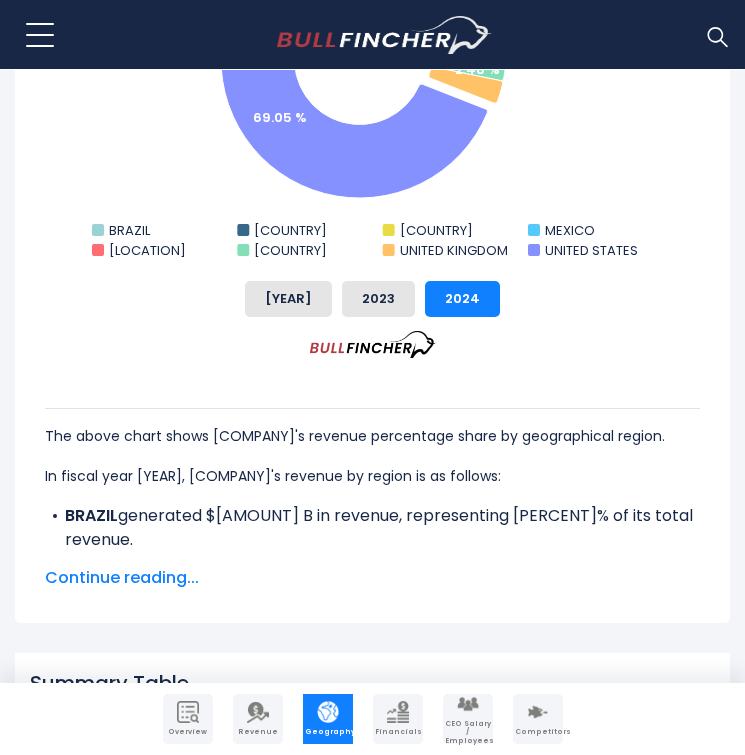click on "Continue reading..." at bounding box center (372, 578) 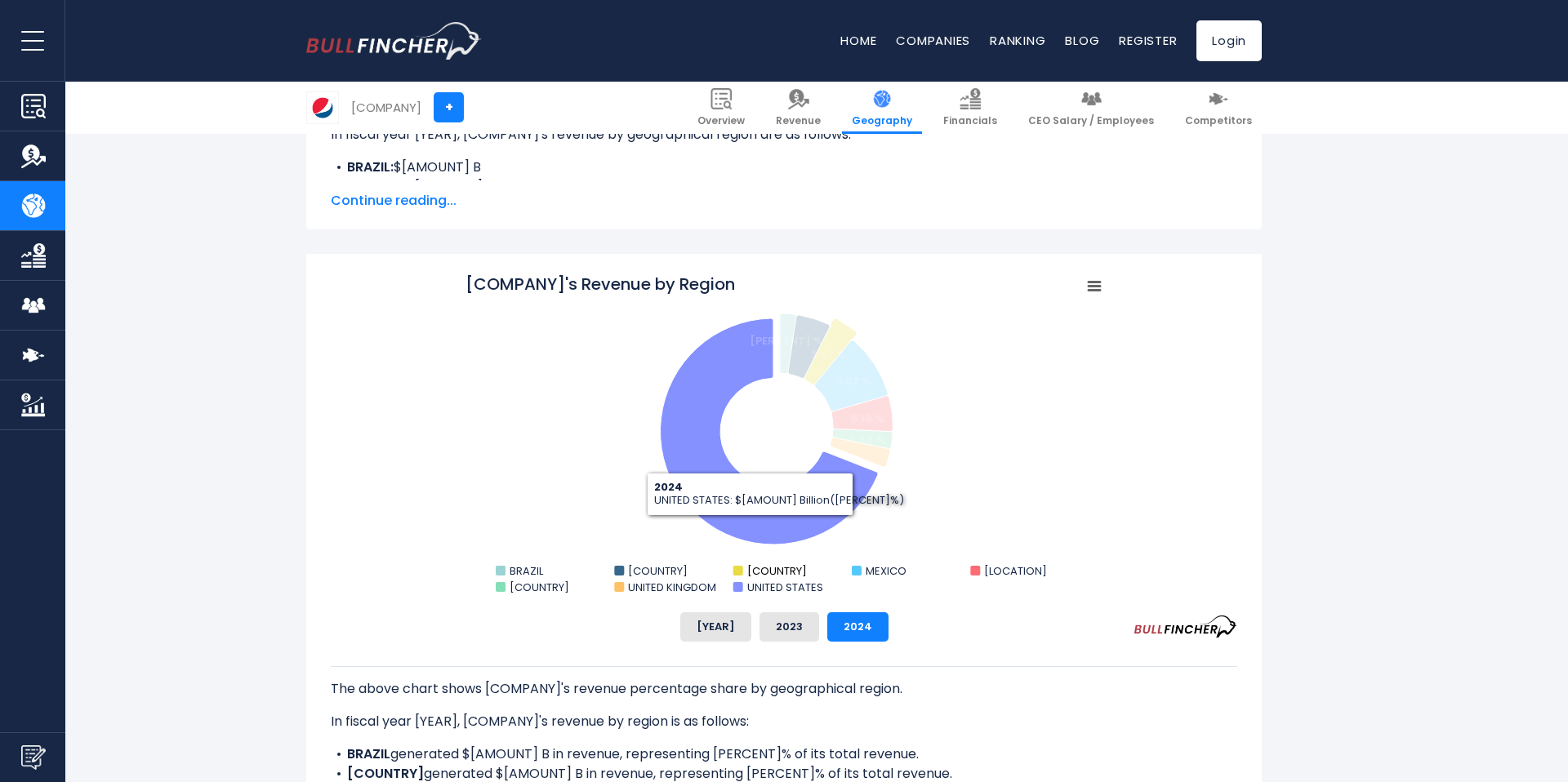 scroll, scrollTop: 302, scrollLeft: 0, axis: vertical 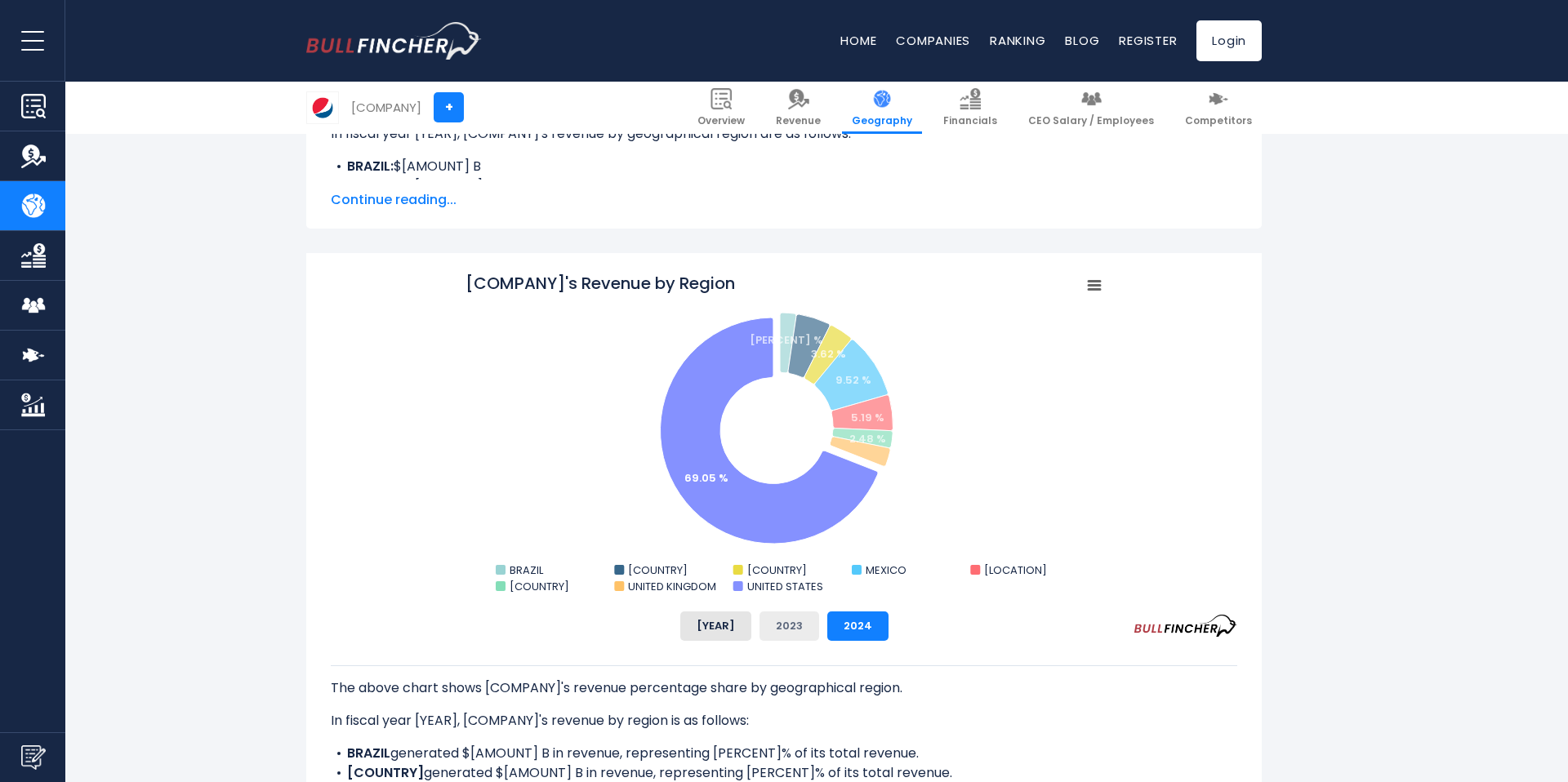 click on "[YEAR]" at bounding box center (789, 626) 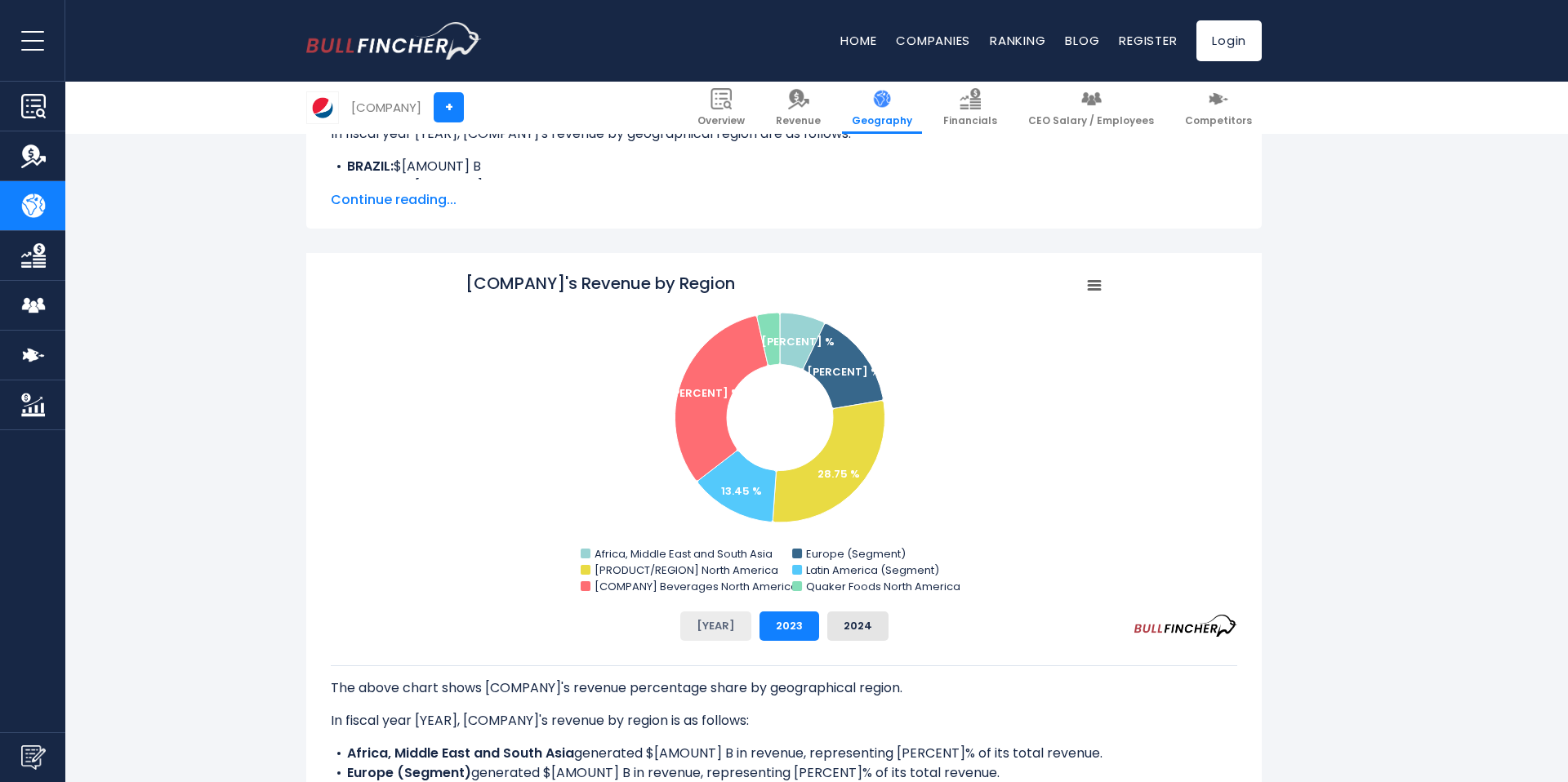 click on "2022" at bounding box center [715, 626] 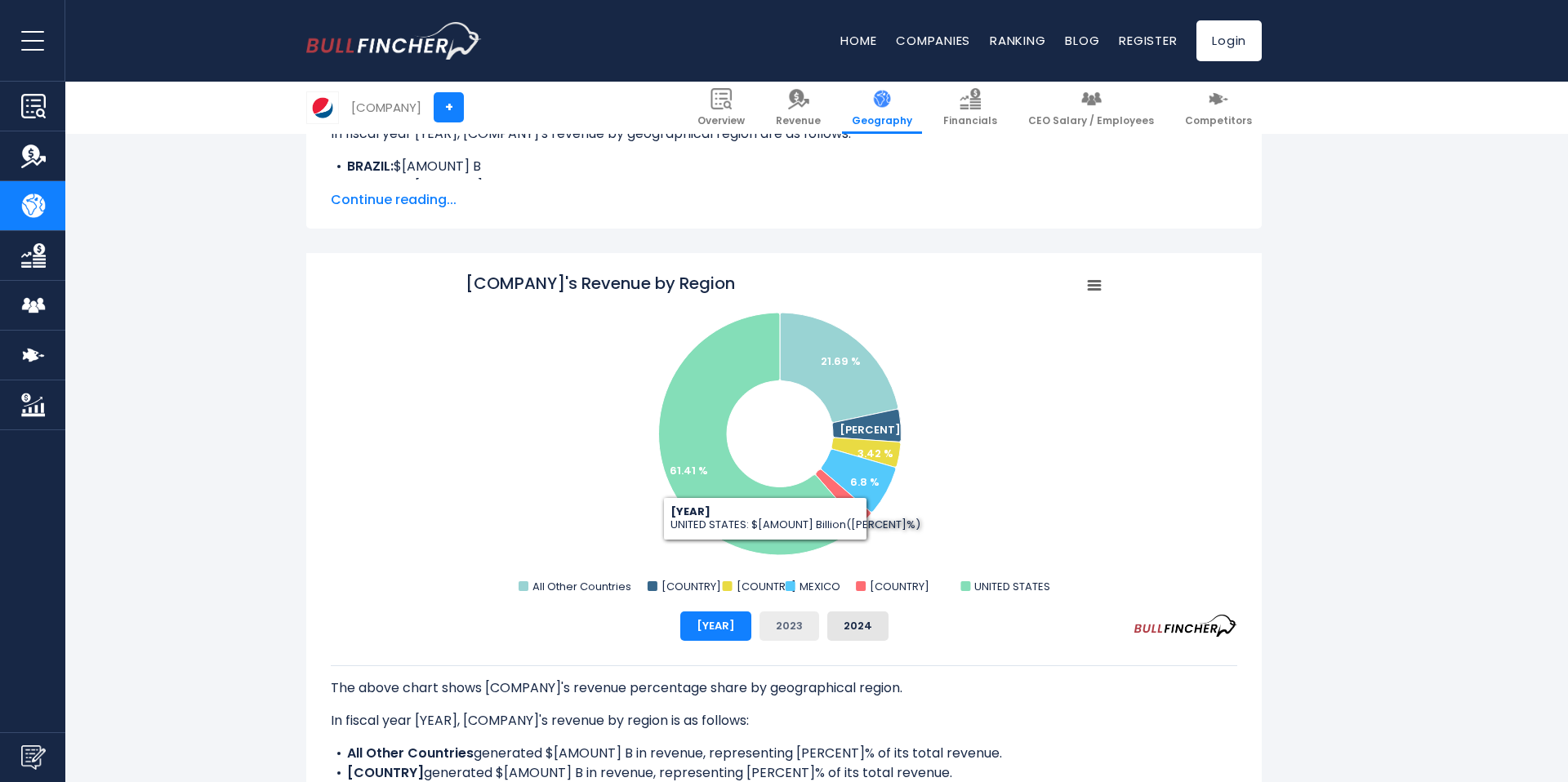 click on "[YEAR]" at bounding box center (789, 626) 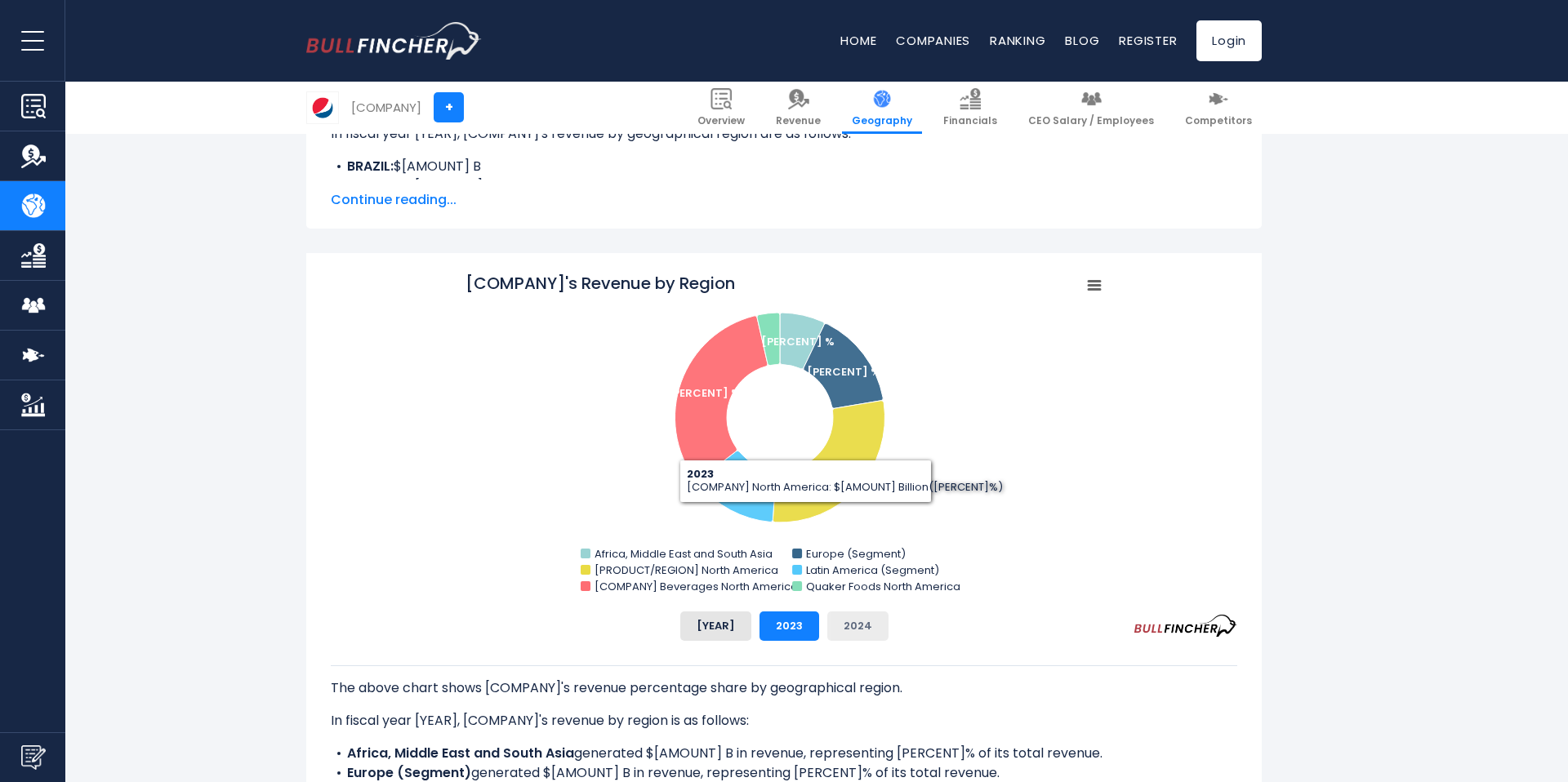 click on "[YEAR]" at bounding box center [858, 626] 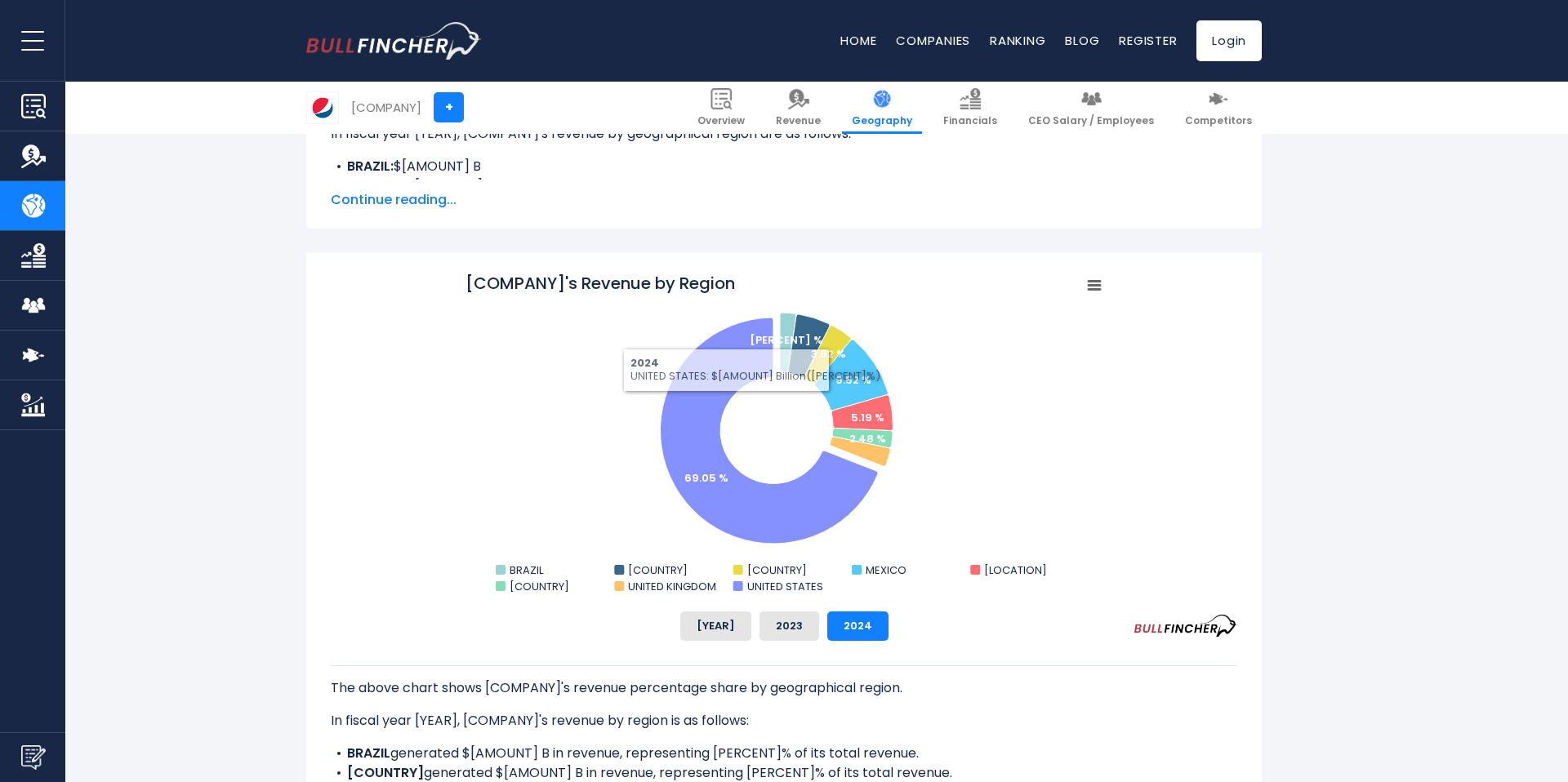 click at bounding box center [1094, 286] 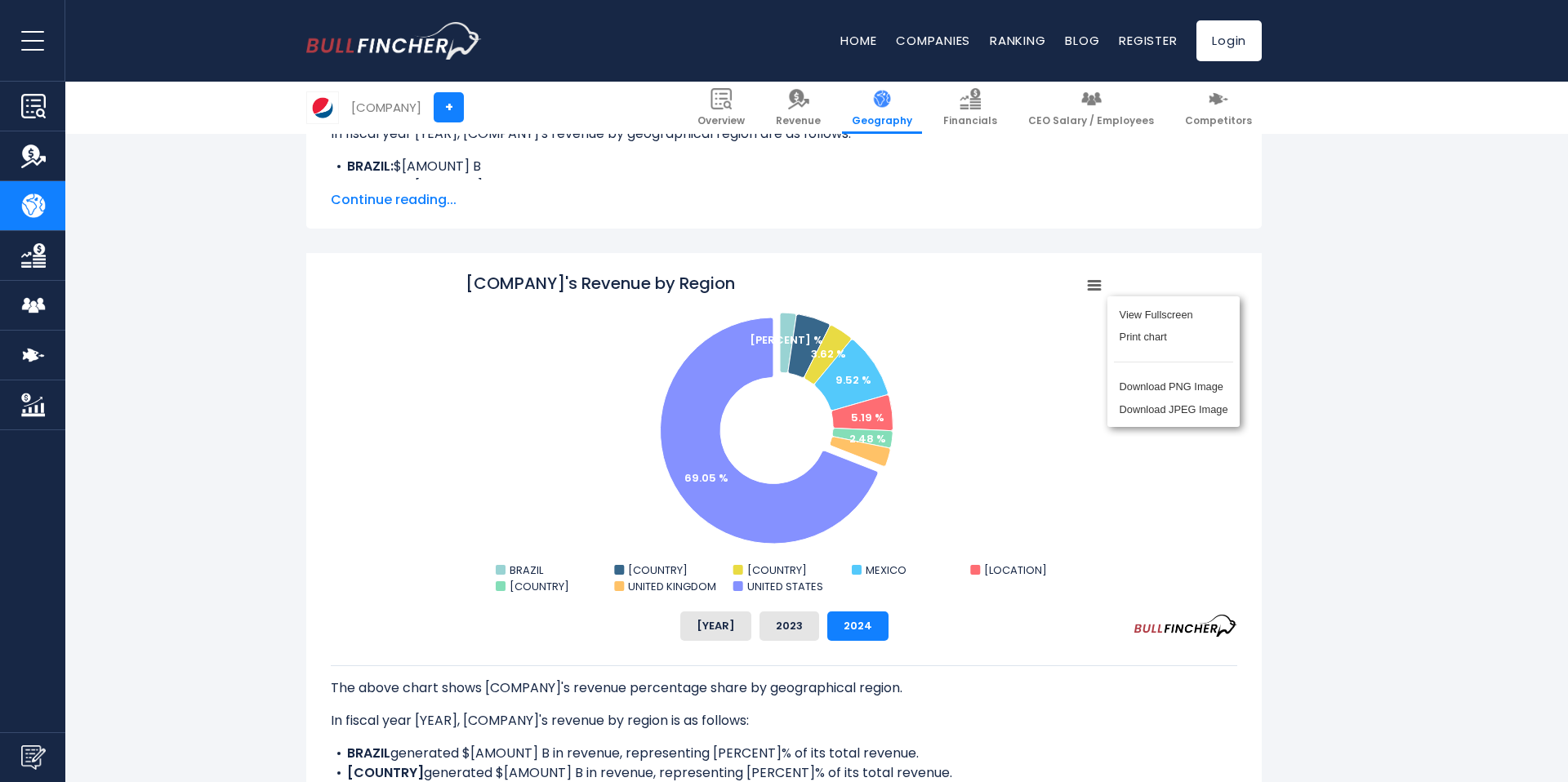 click at bounding box center (784, 435) 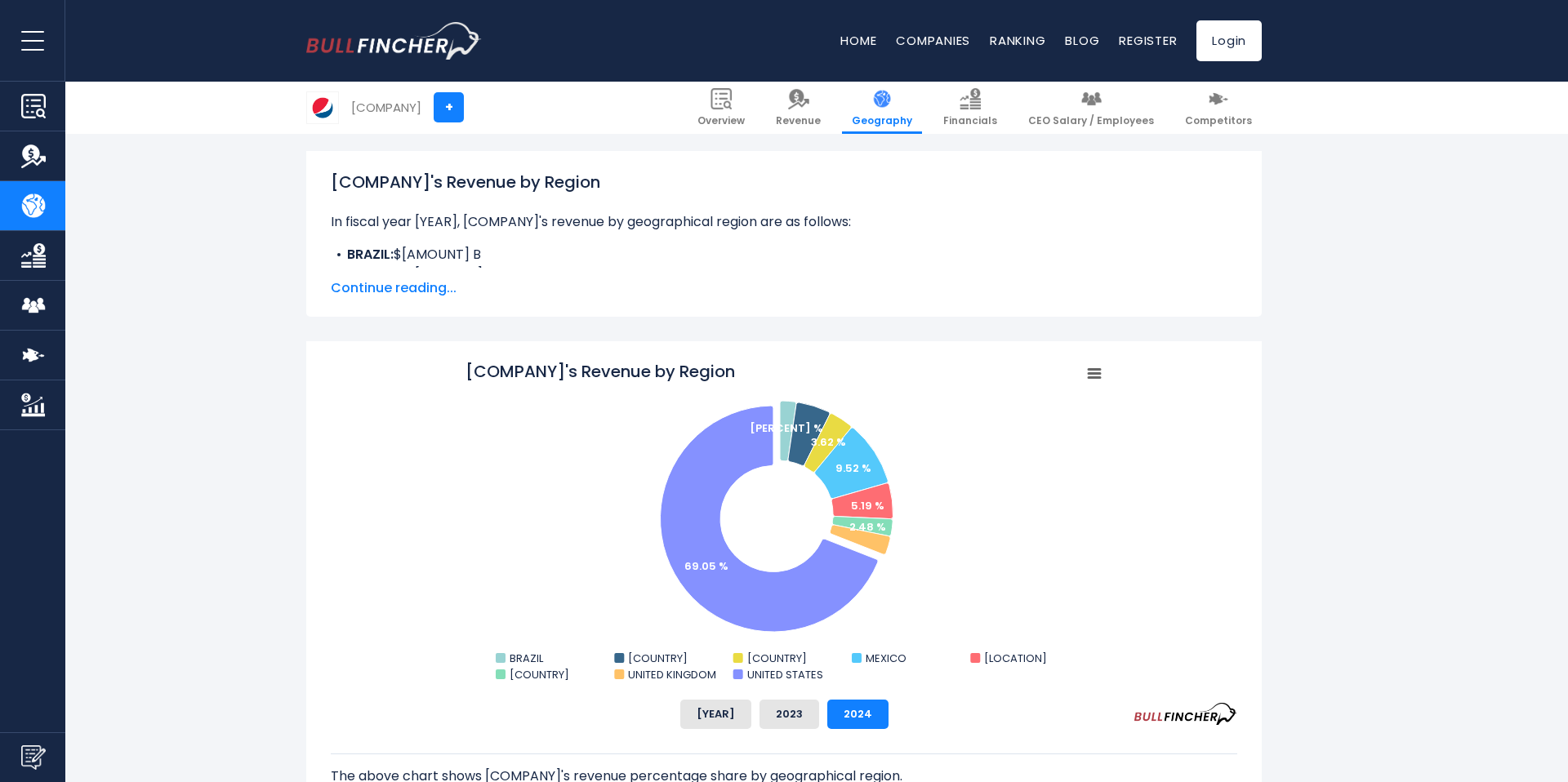 scroll, scrollTop: 212, scrollLeft: 0, axis: vertical 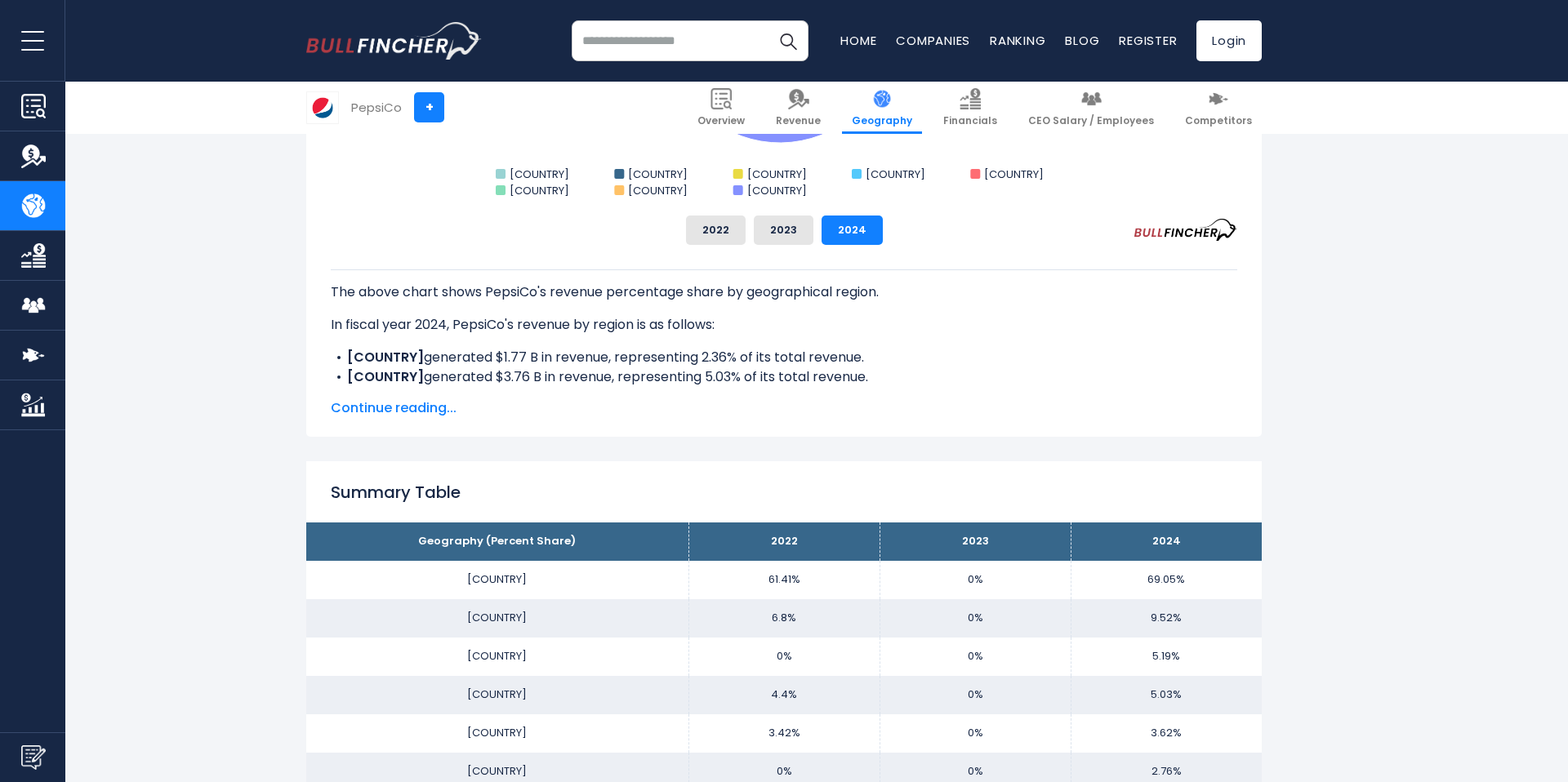 click on "Continue reading..." at bounding box center (784, 408) 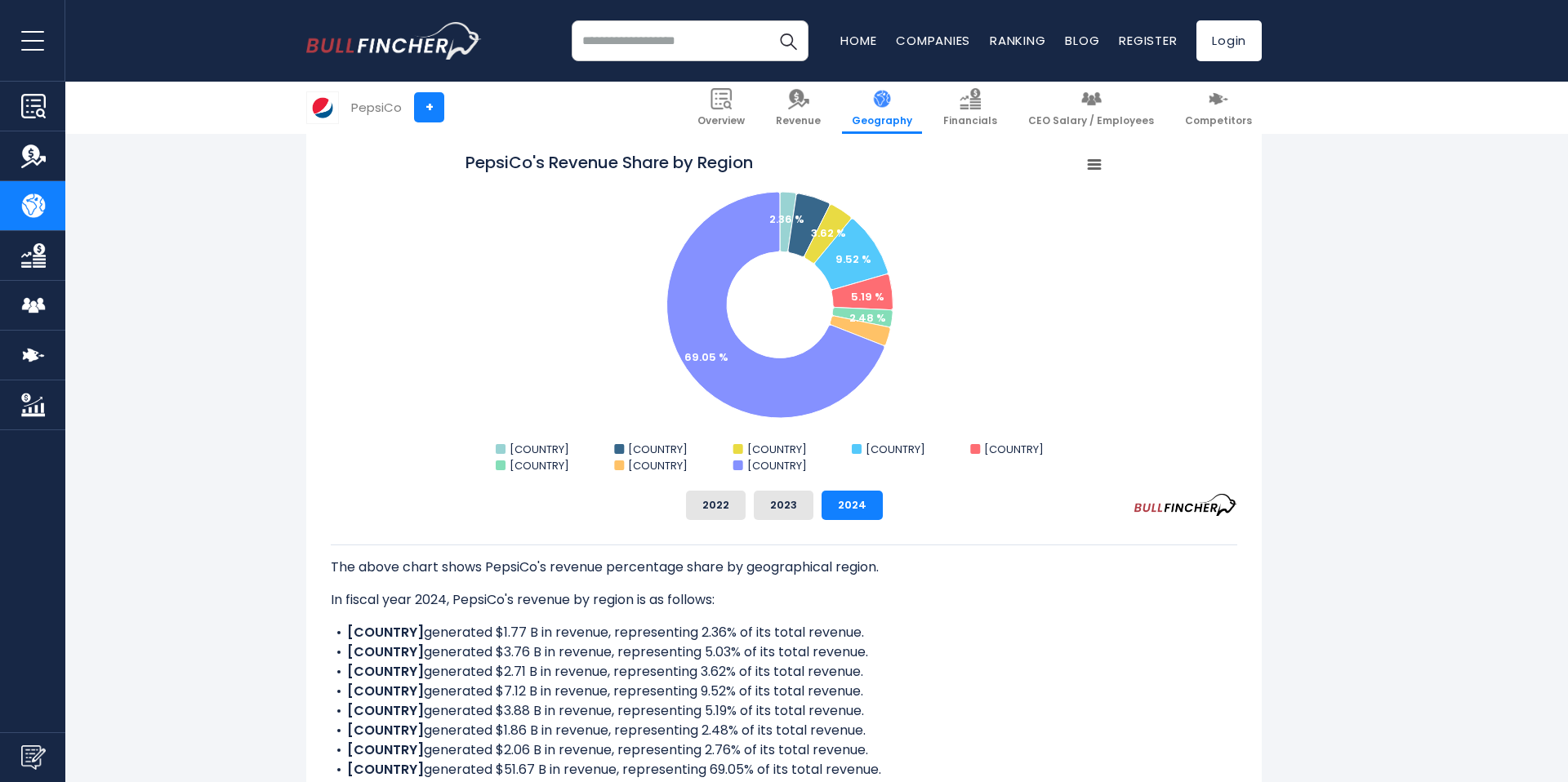scroll, scrollTop: 404, scrollLeft: 0, axis: vertical 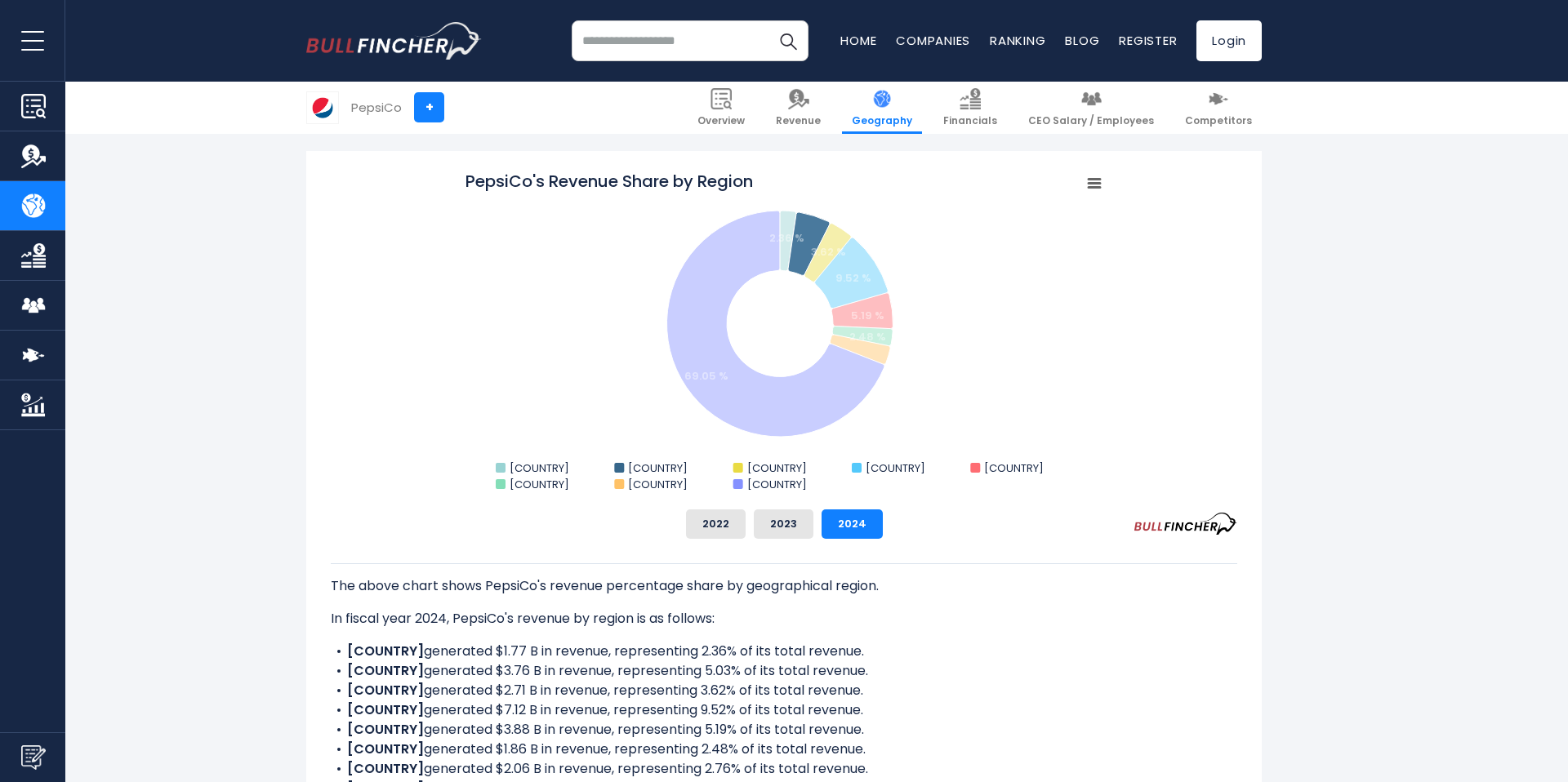 click at bounding box center (784, 333) 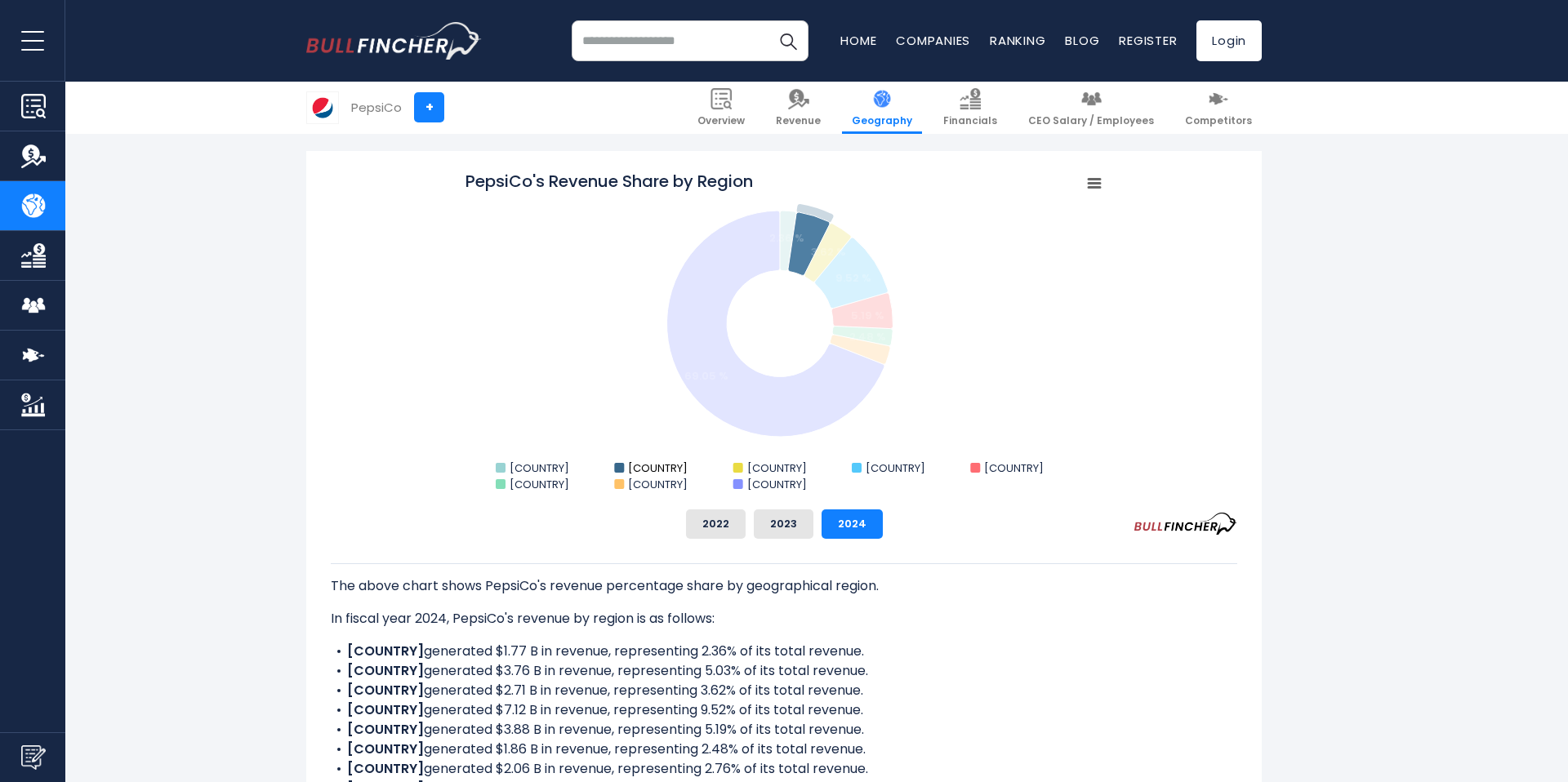 click at bounding box center [619, 468] 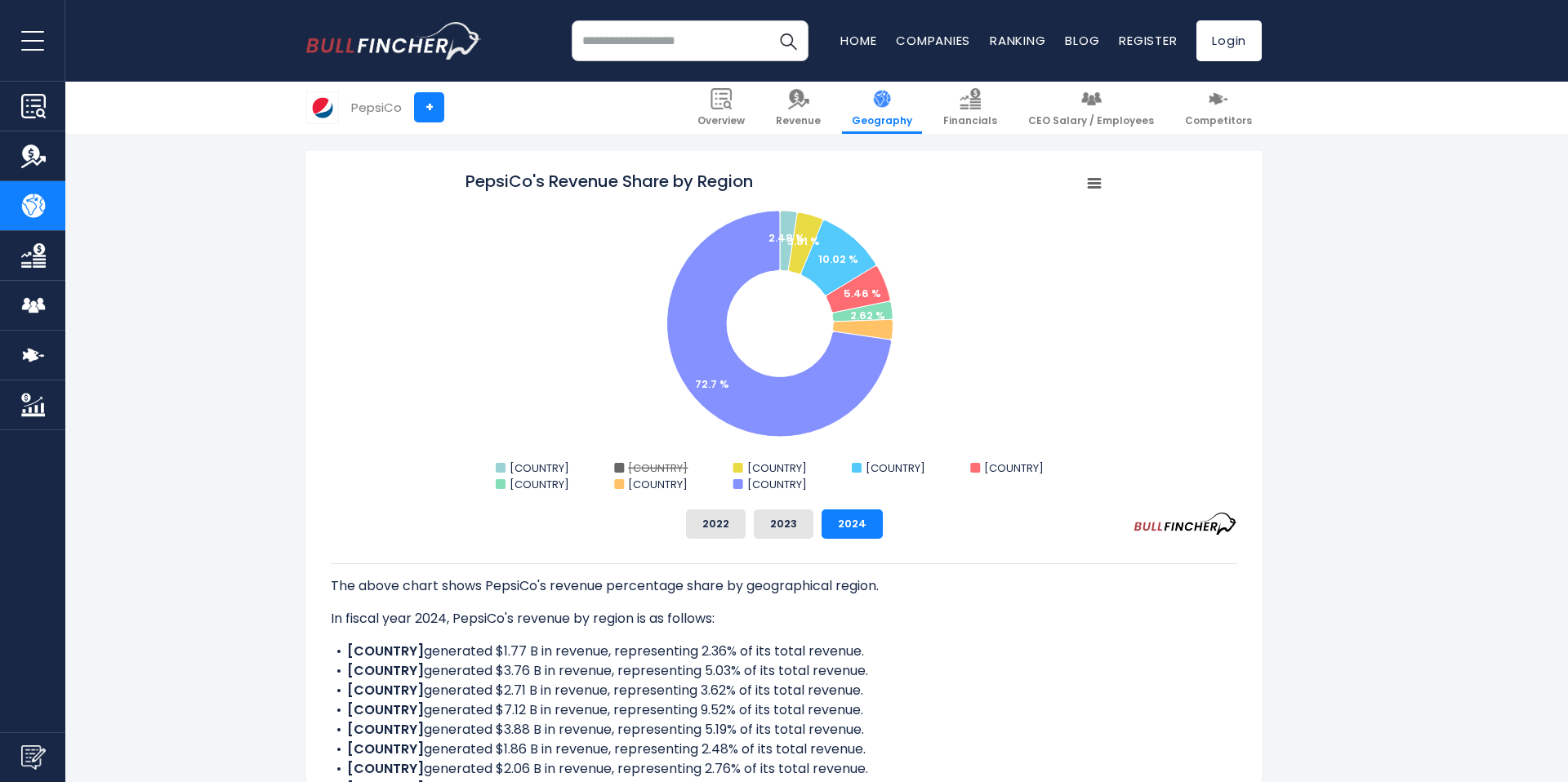 click at bounding box center (619, 468) 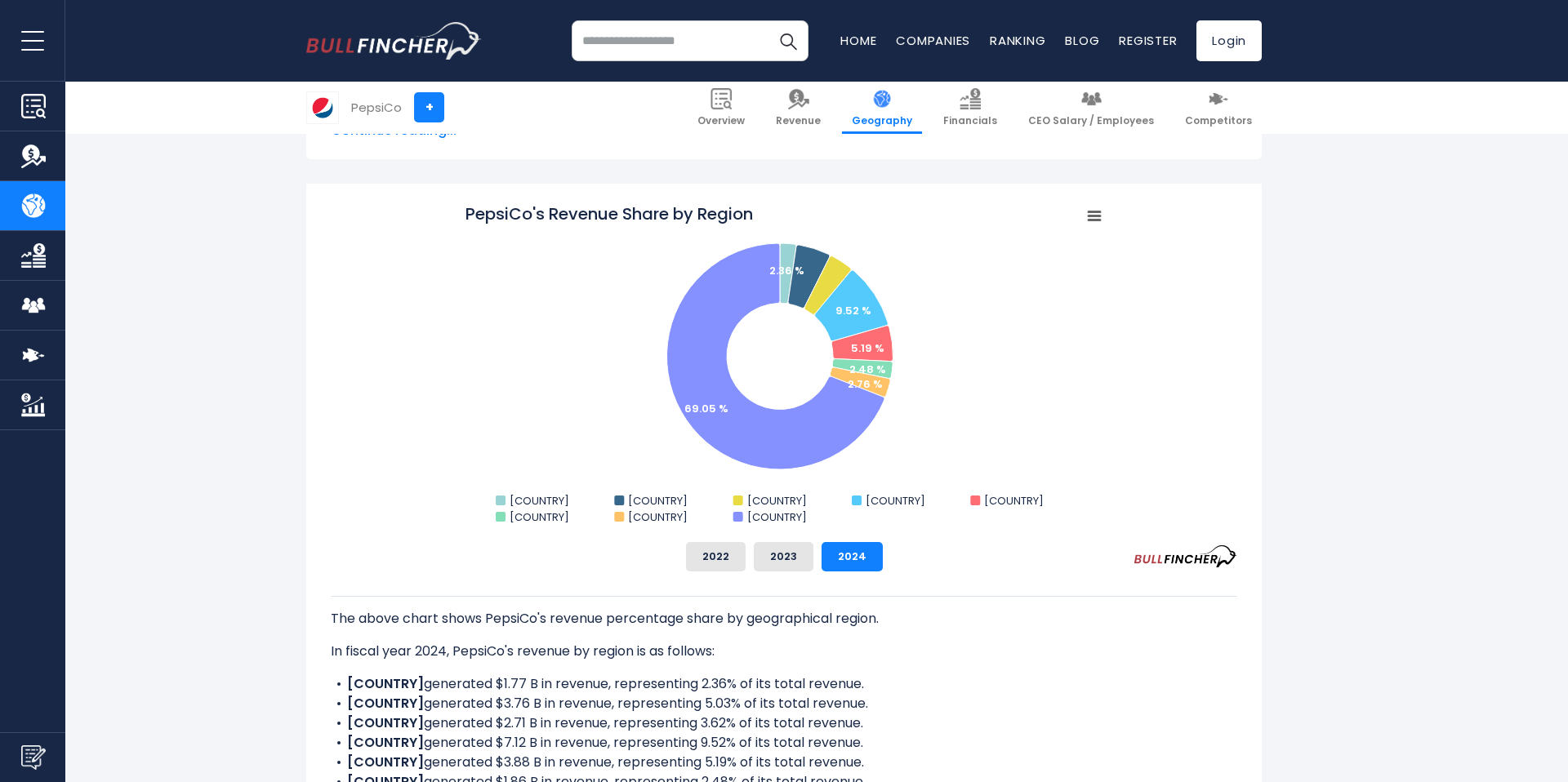 scroll, scrollTop: 343, scrollLeft: 0, axis: vertical 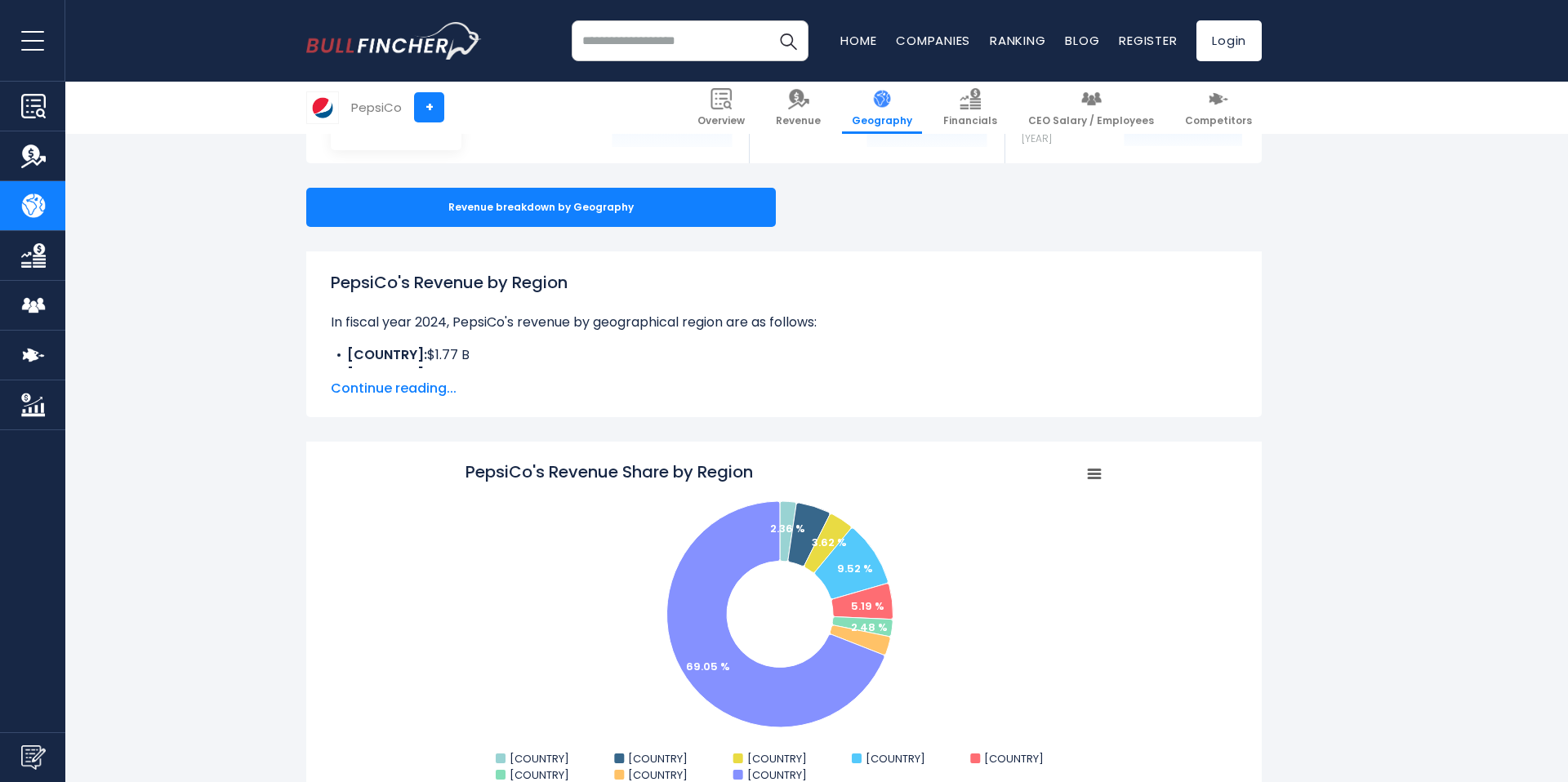 click at bounding box center (690, 41) 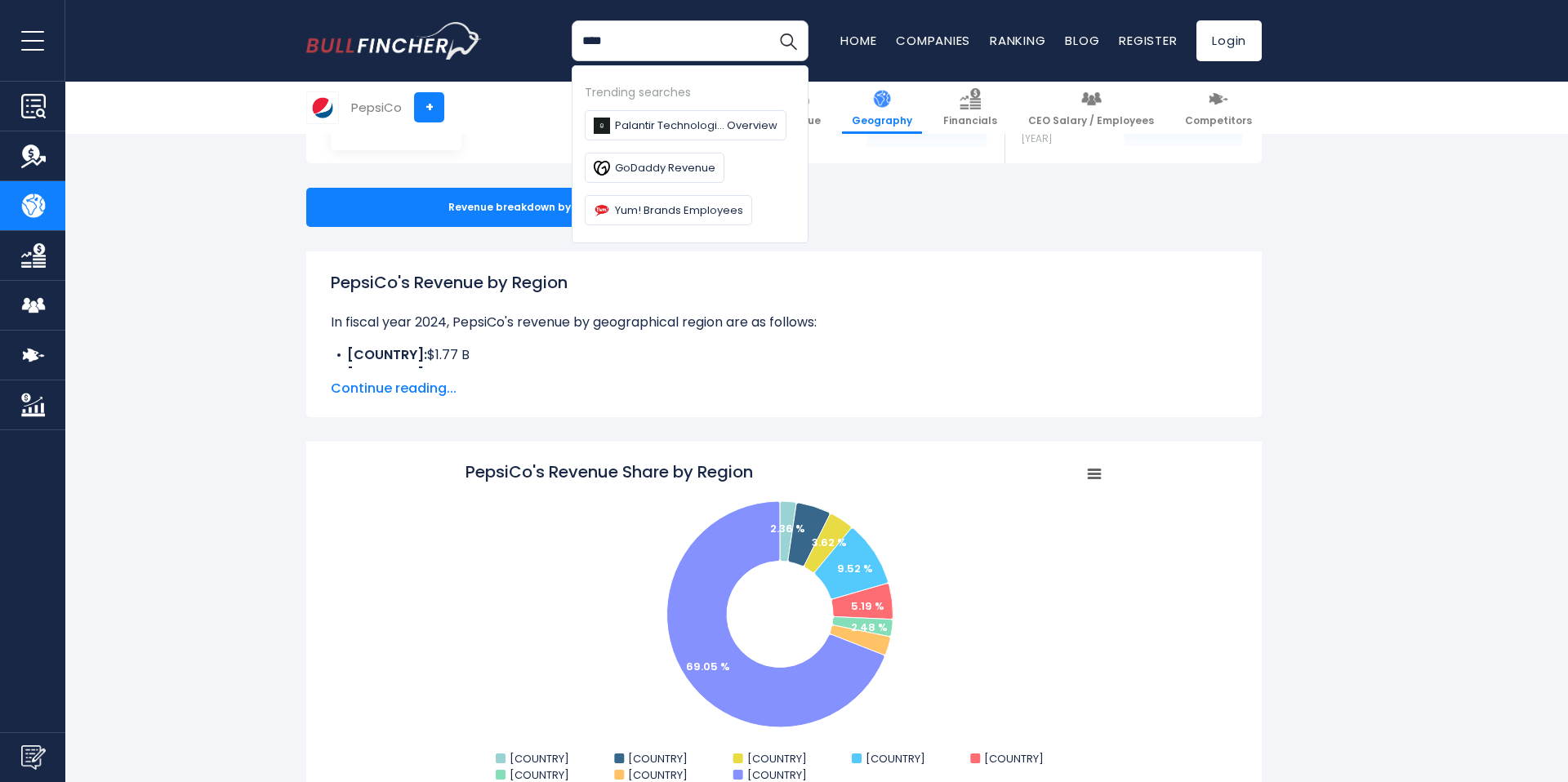 scroll, scrollTop: 125, scrollLeft: 0, axis: vertical 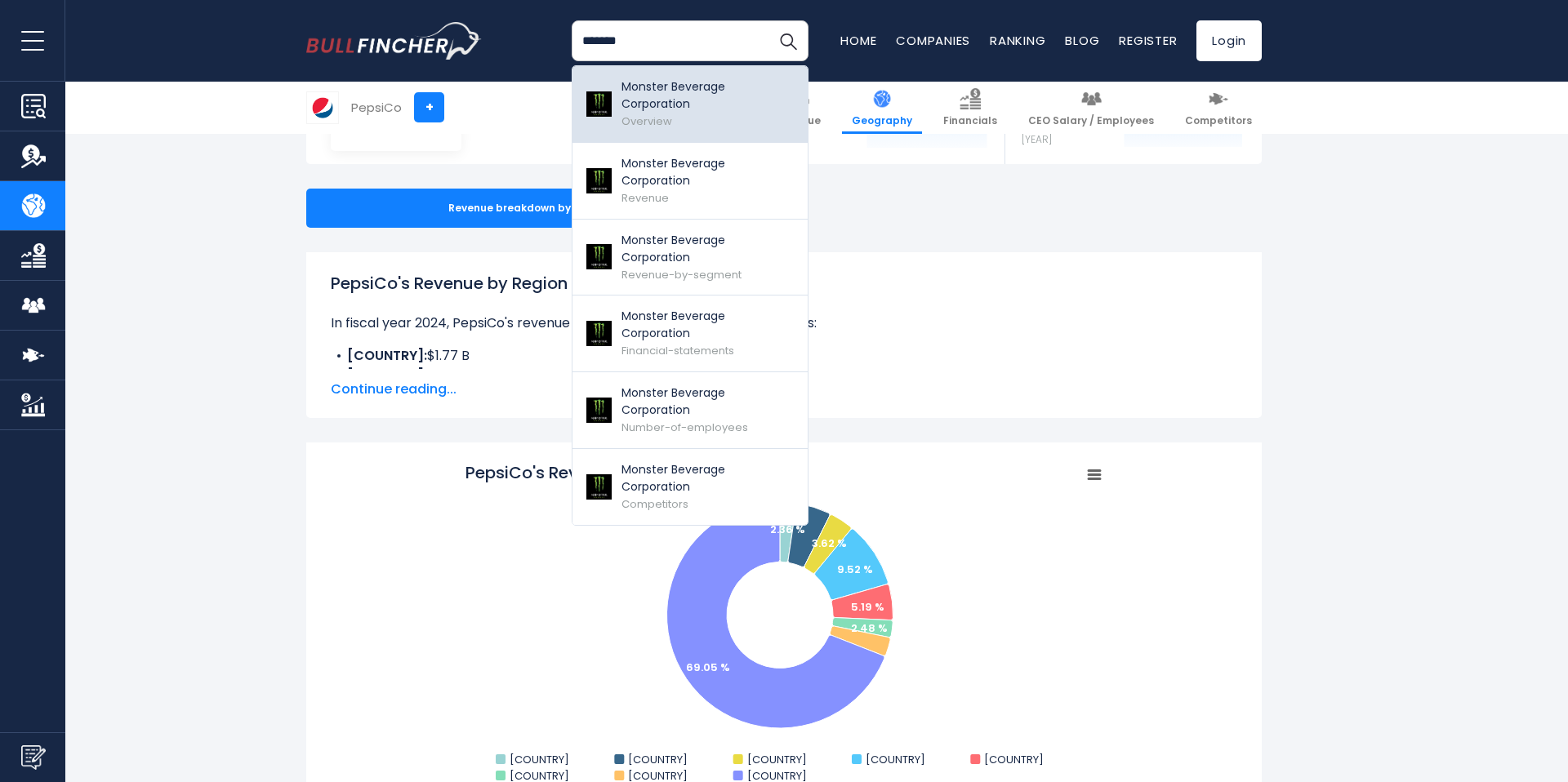 type on "*******" 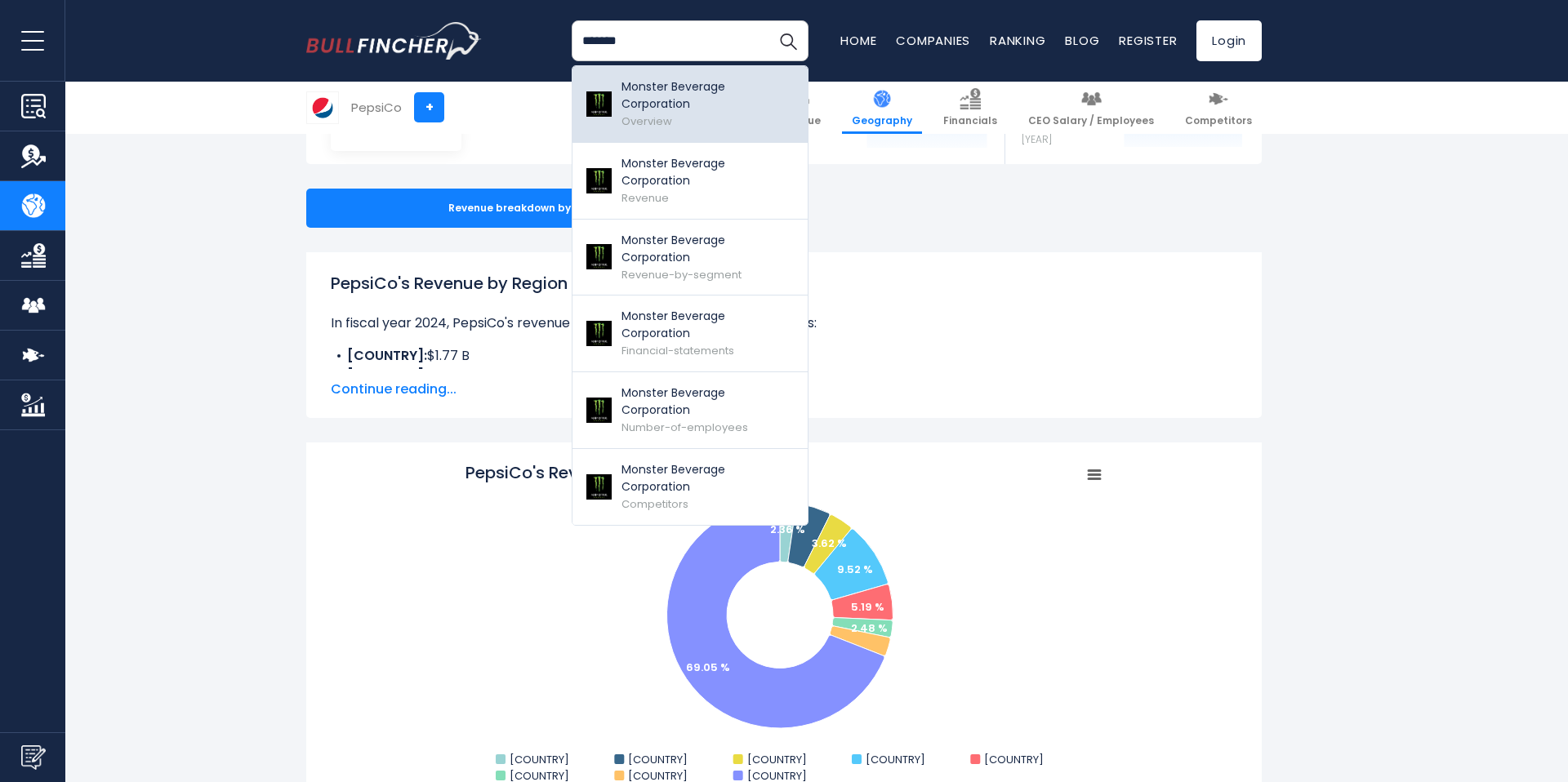 click on "Overview" at bounding box center (647, 121) 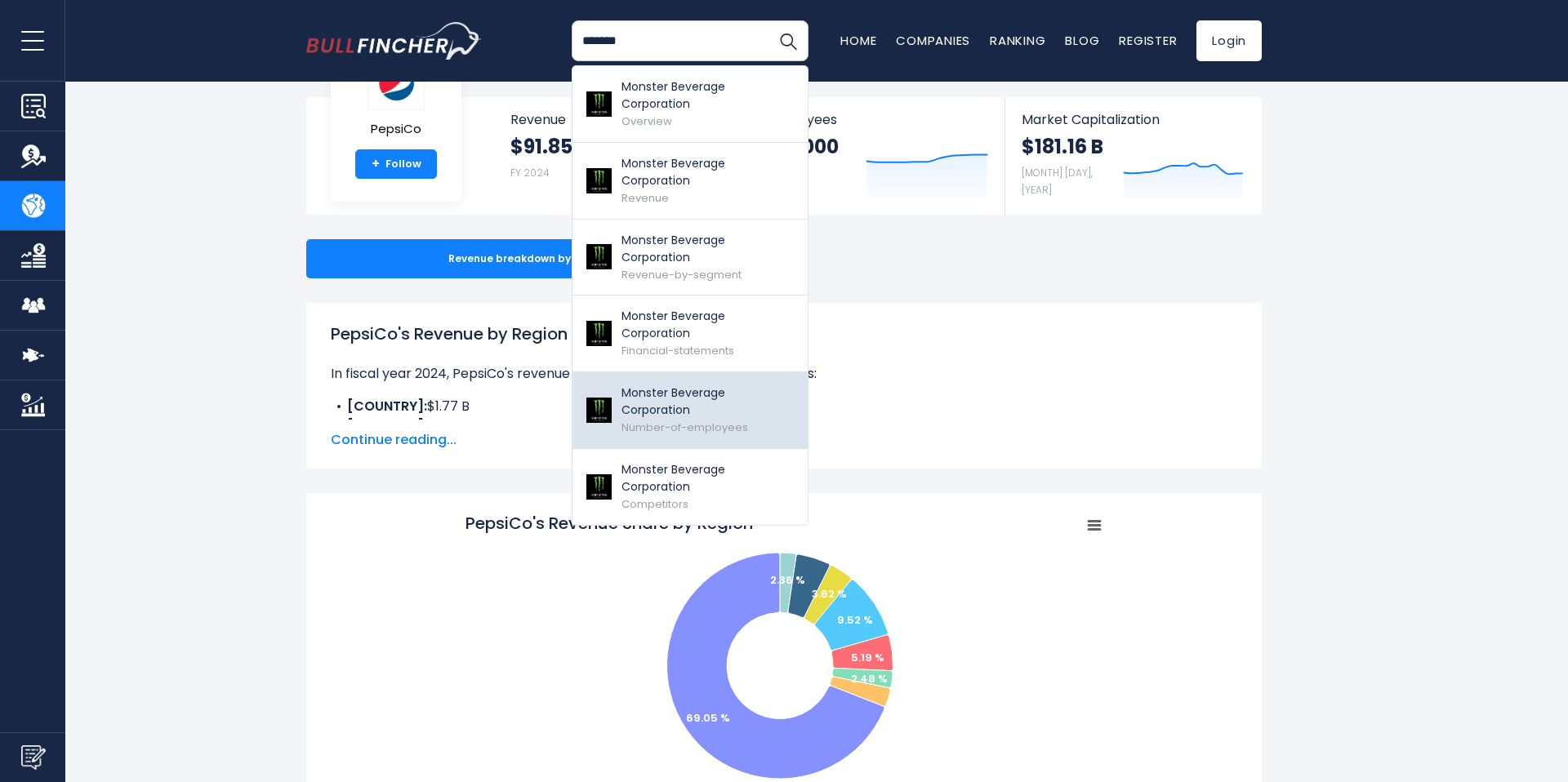 scroll, scrollTop: 0, scrollLeft: 0, axis: both 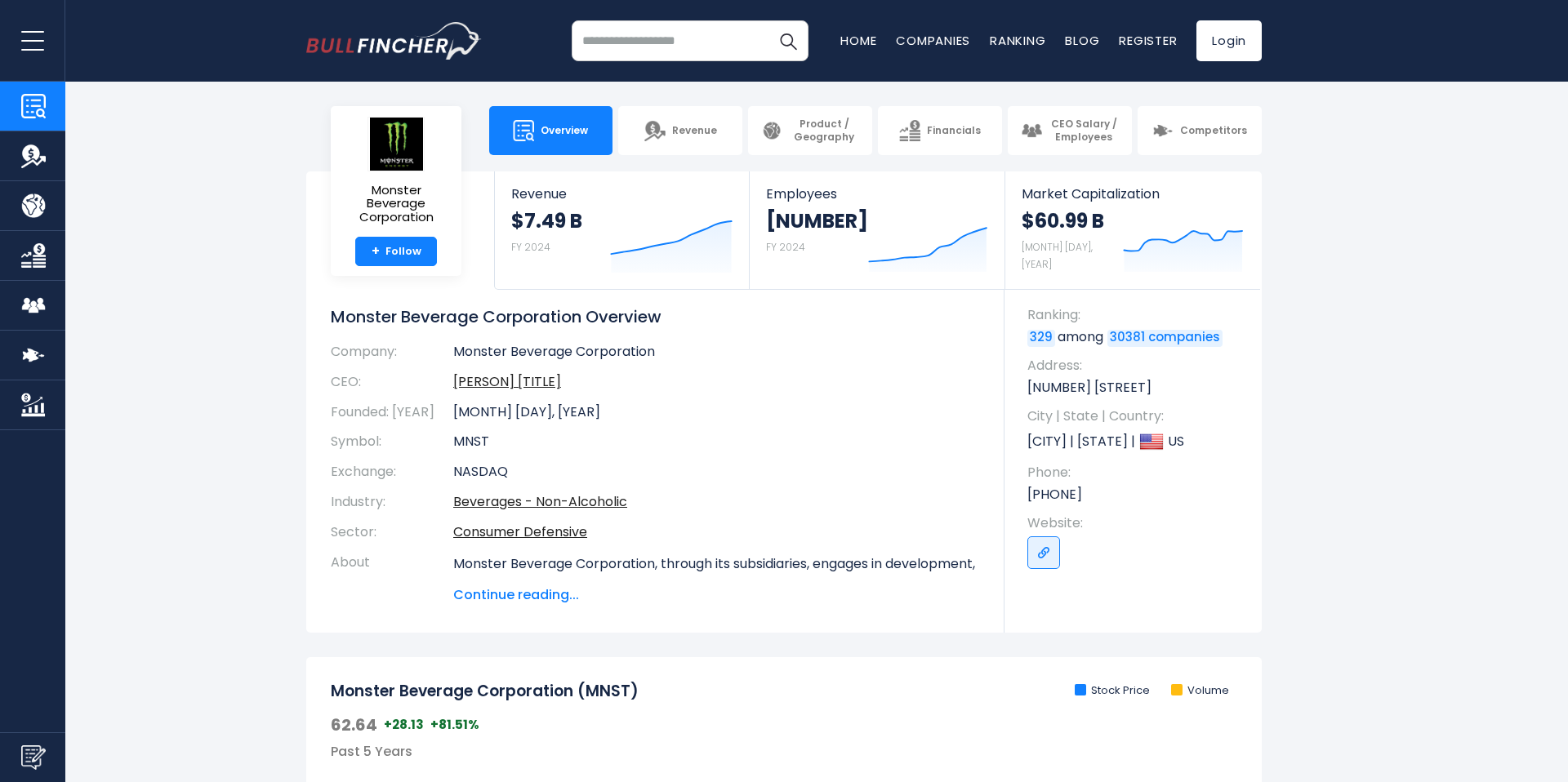 click at bounding box center (690, 41) 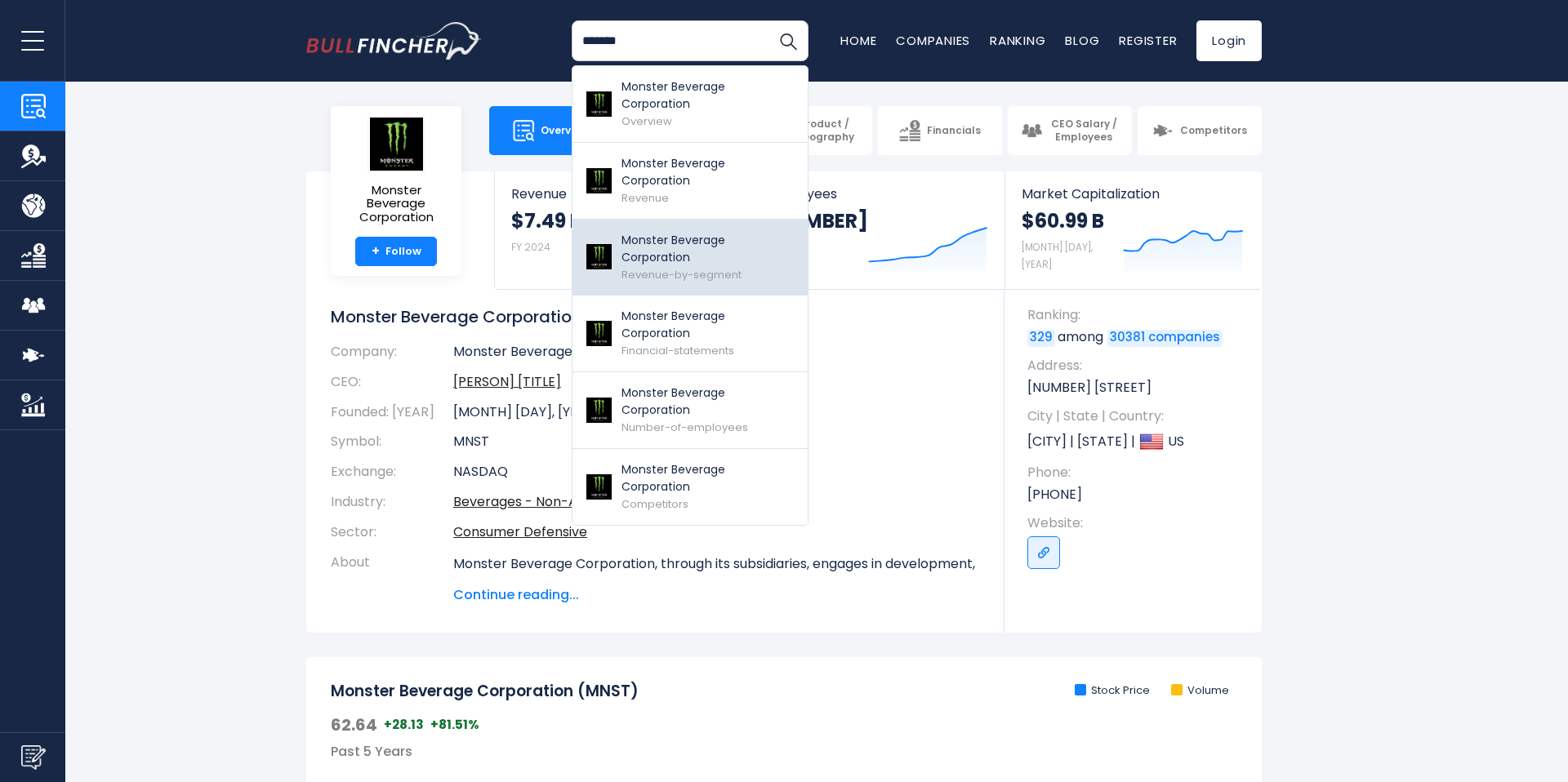 type on "*******" 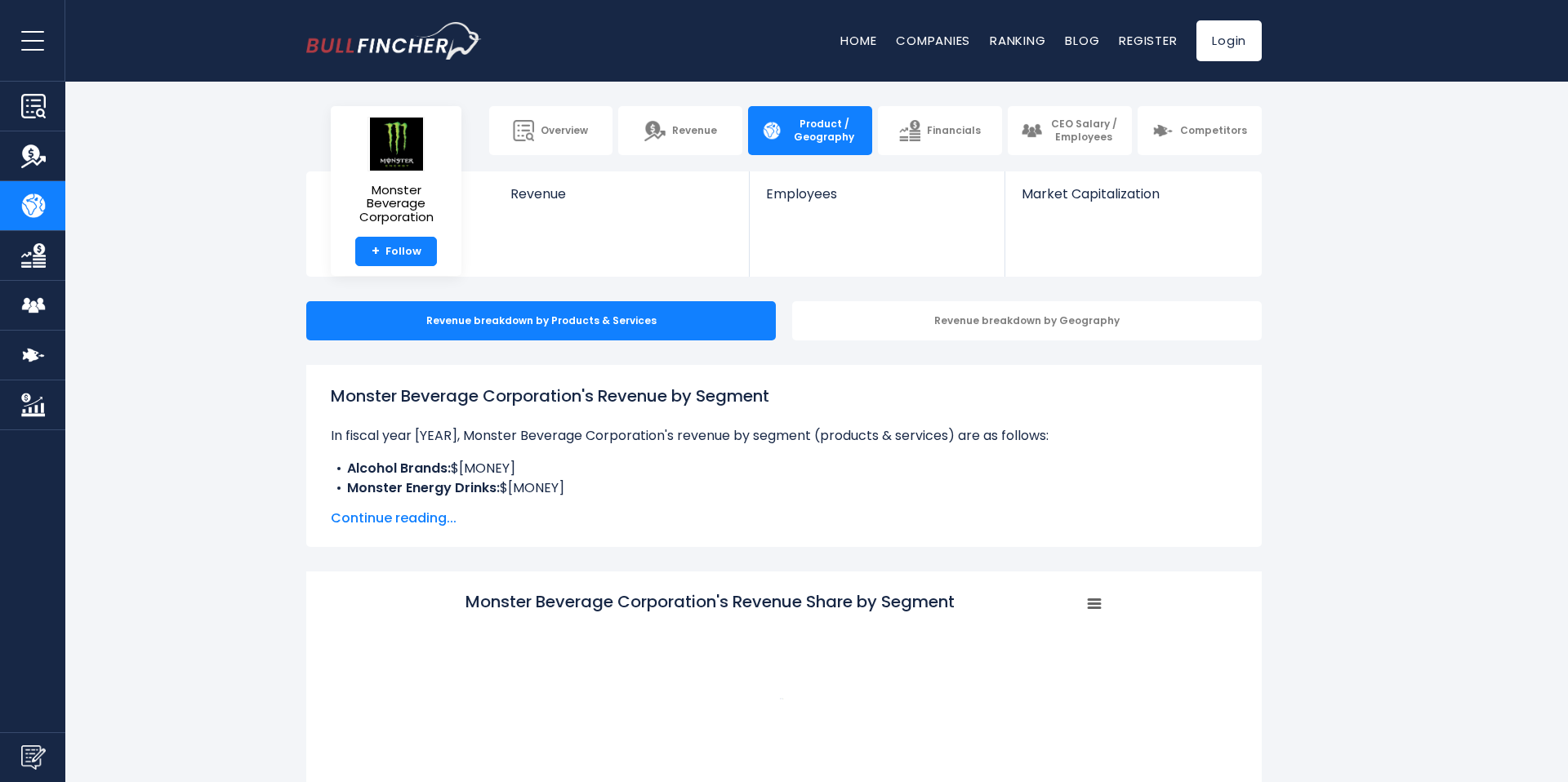 scroll, scrollTop: 0, scrollLeft: 0, axis: both 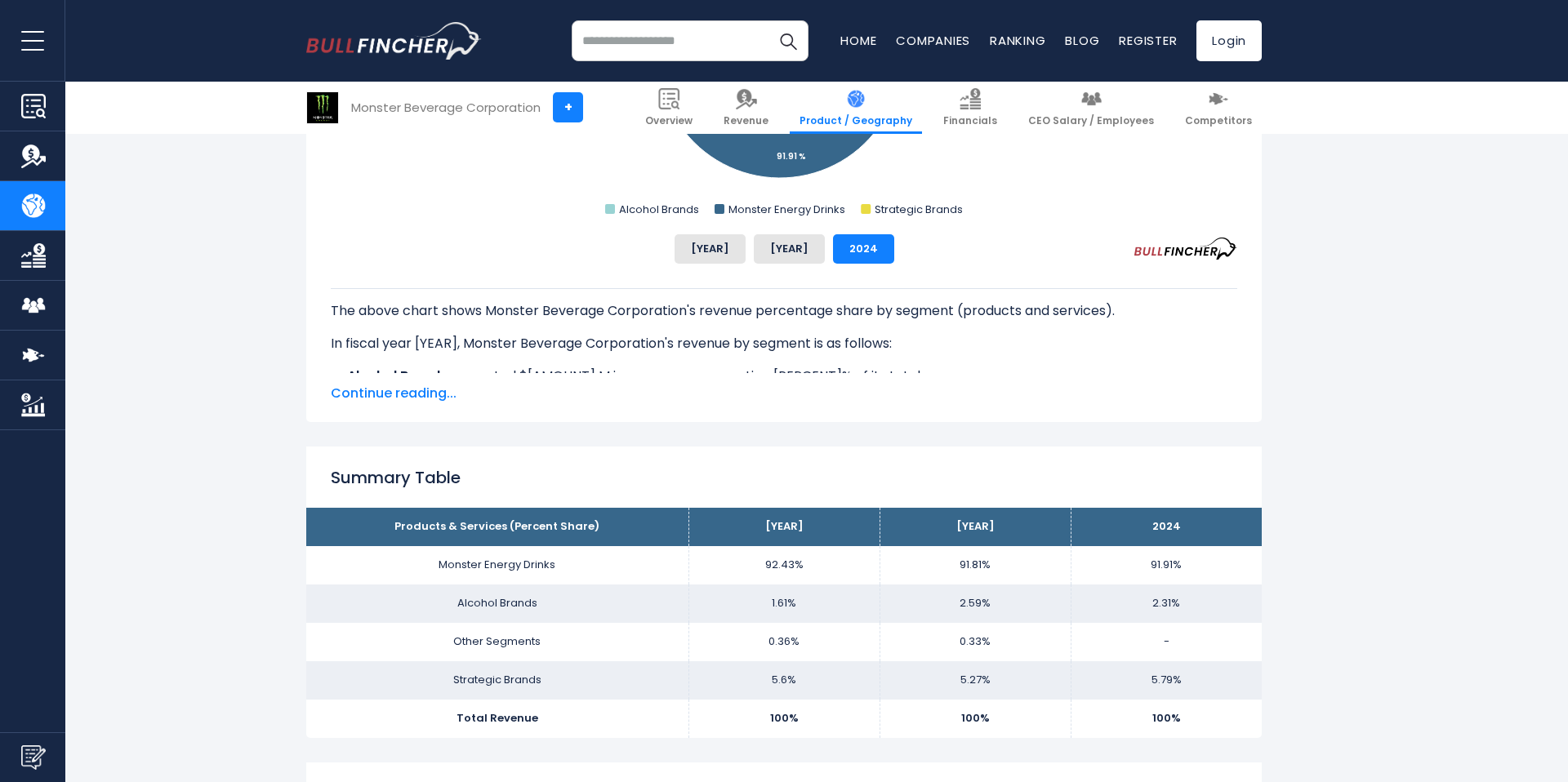 click on "Continue reading..." at bounding box center [784, 393] 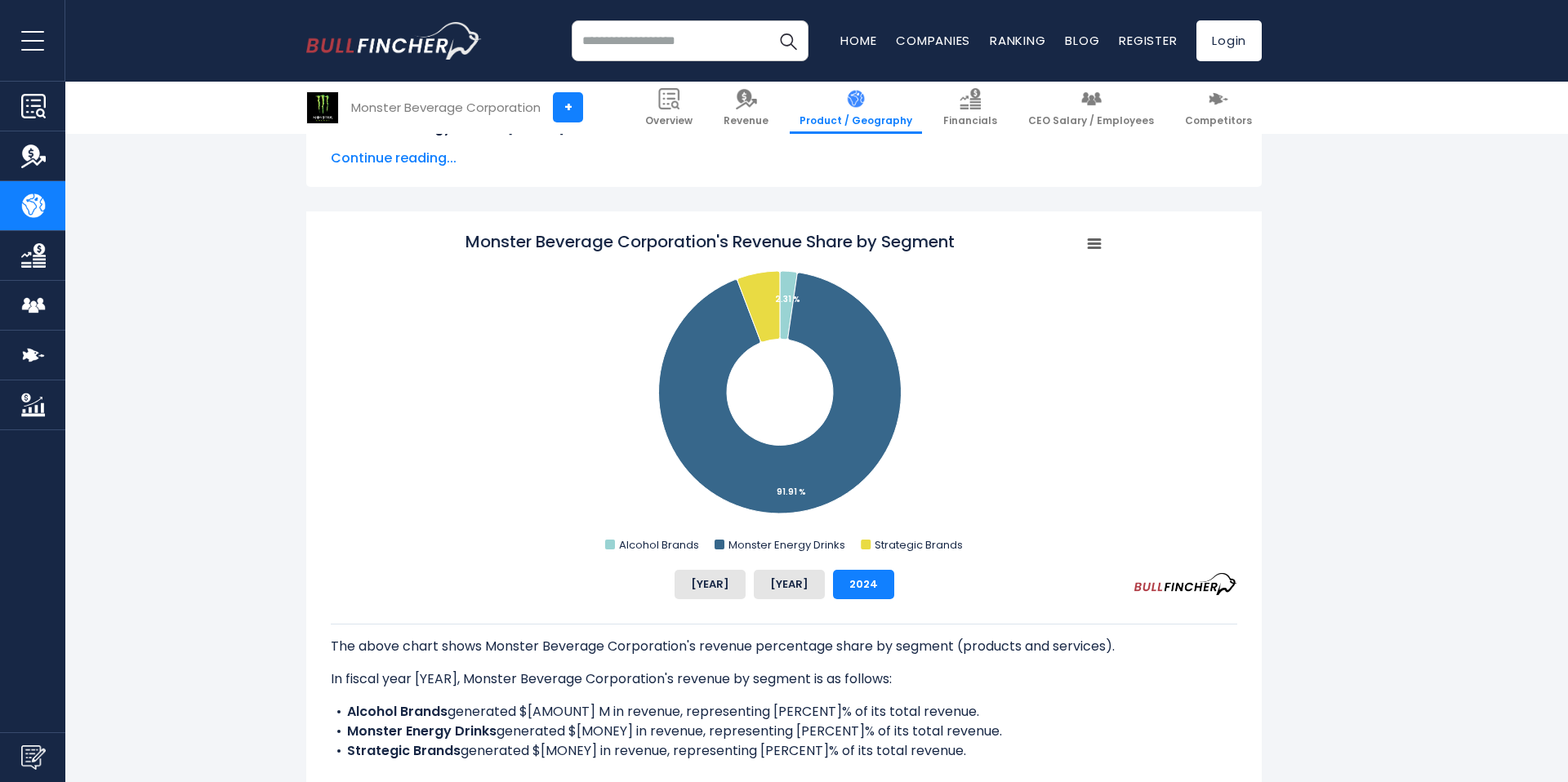 scroll, scrollTop: 0, scrollLeft: 0, axis: both 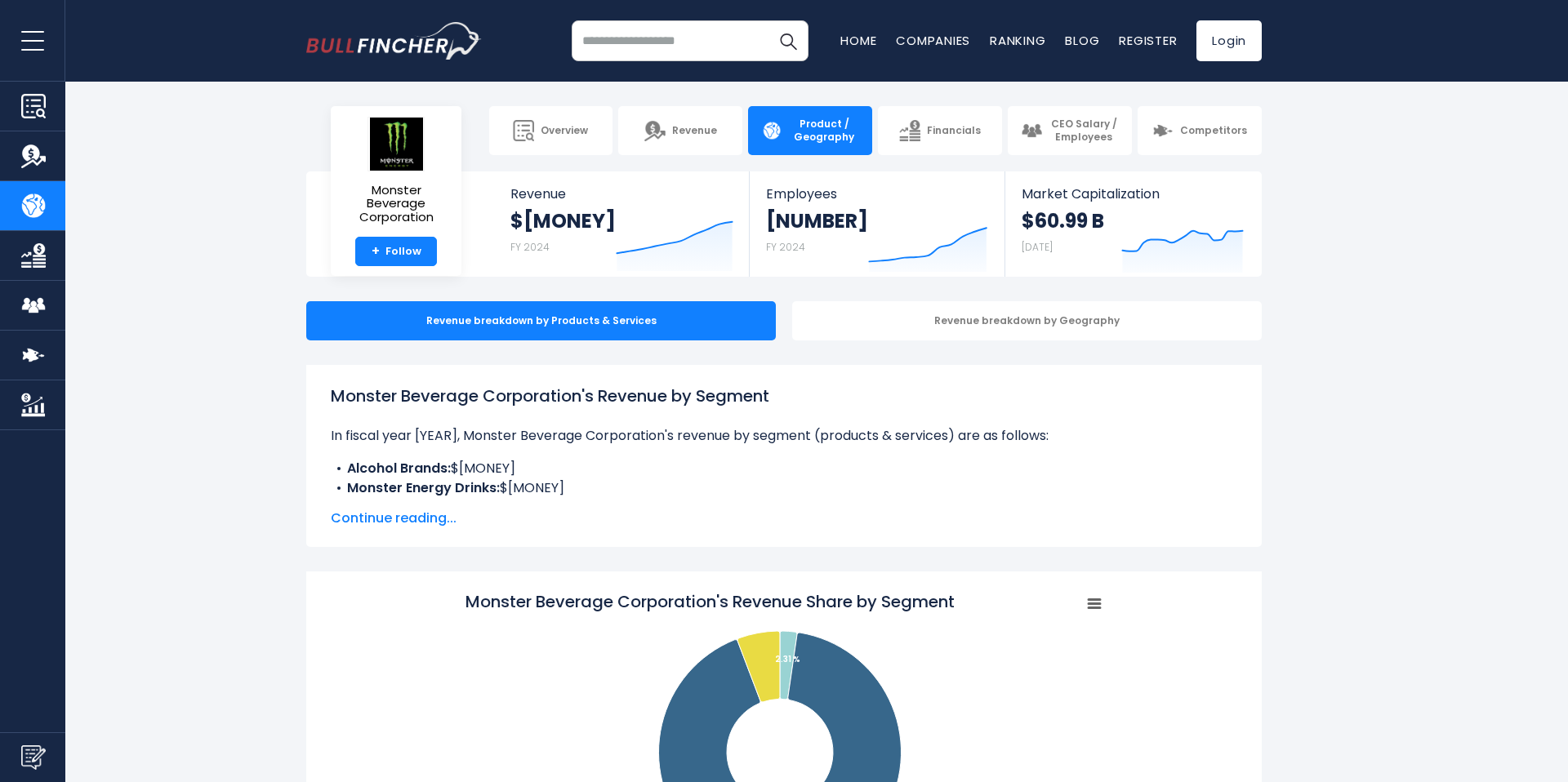 click on "Recent searches
Monster Beverage Corporation
Trending searches
Home Companies" at bounding box center [784, 41] 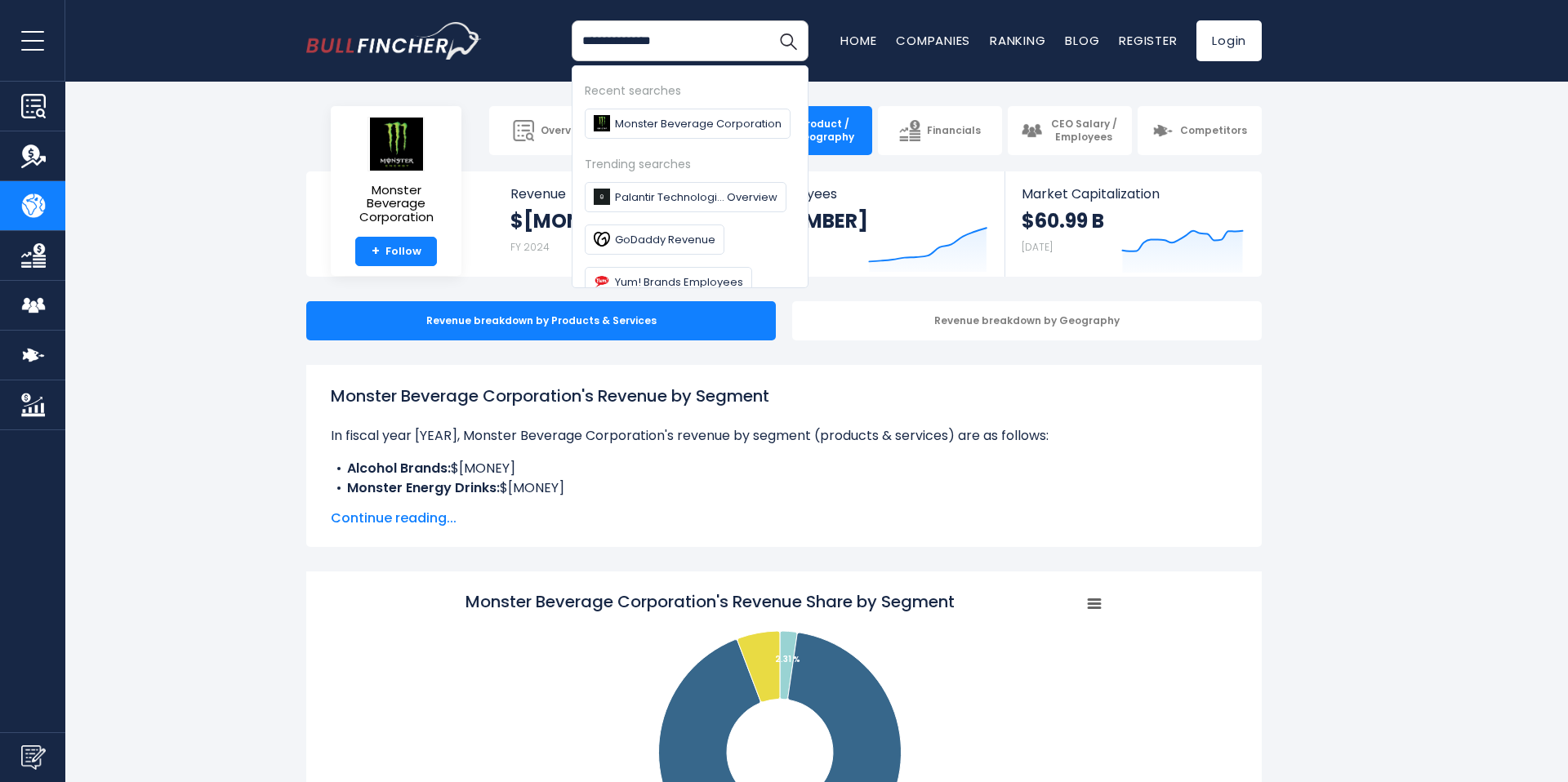 type on "**********" 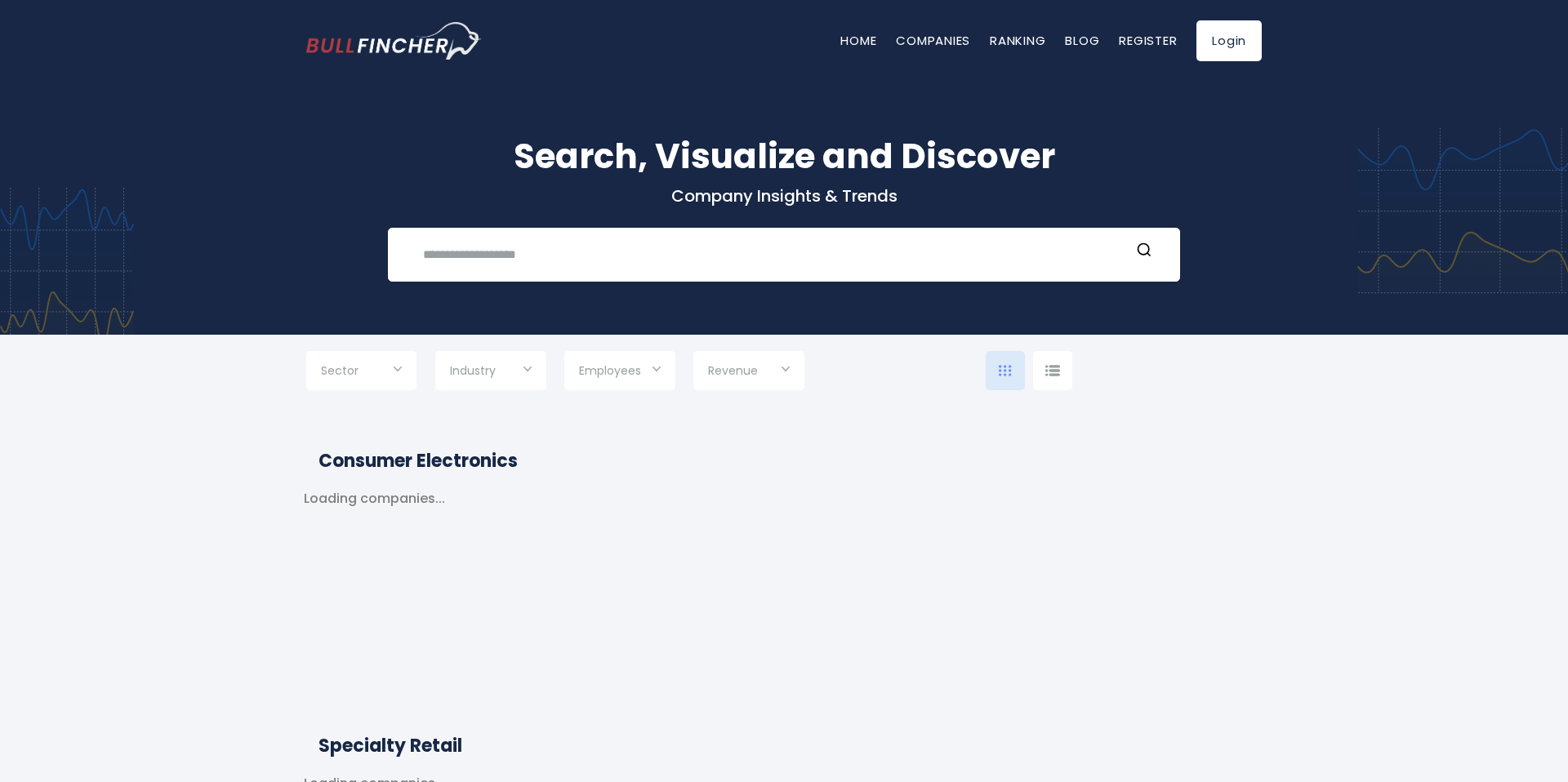 scroll, scrollTop: 0, scrollLeft: 0, axis: both 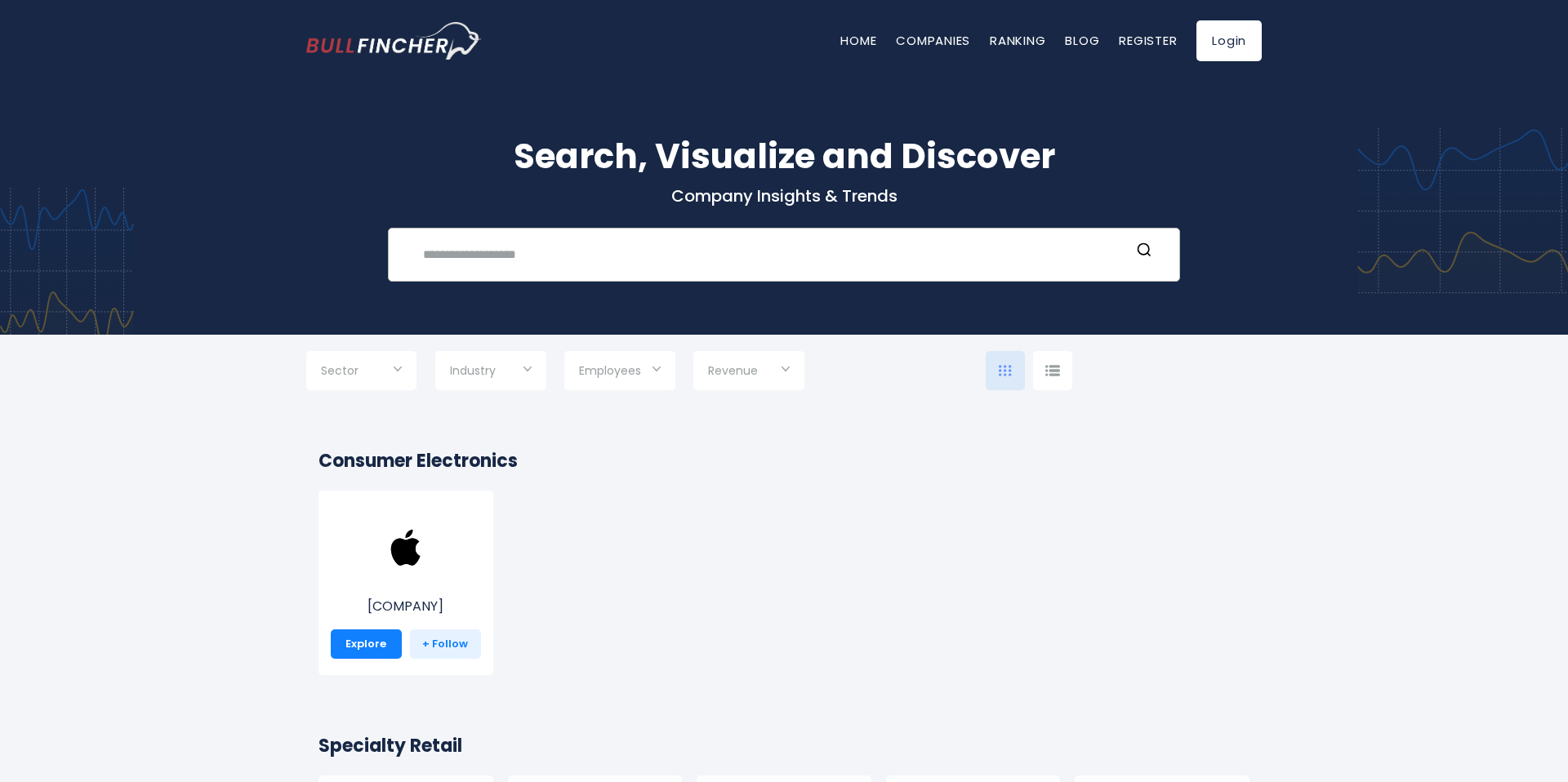 click at bounding box center [772, 254] 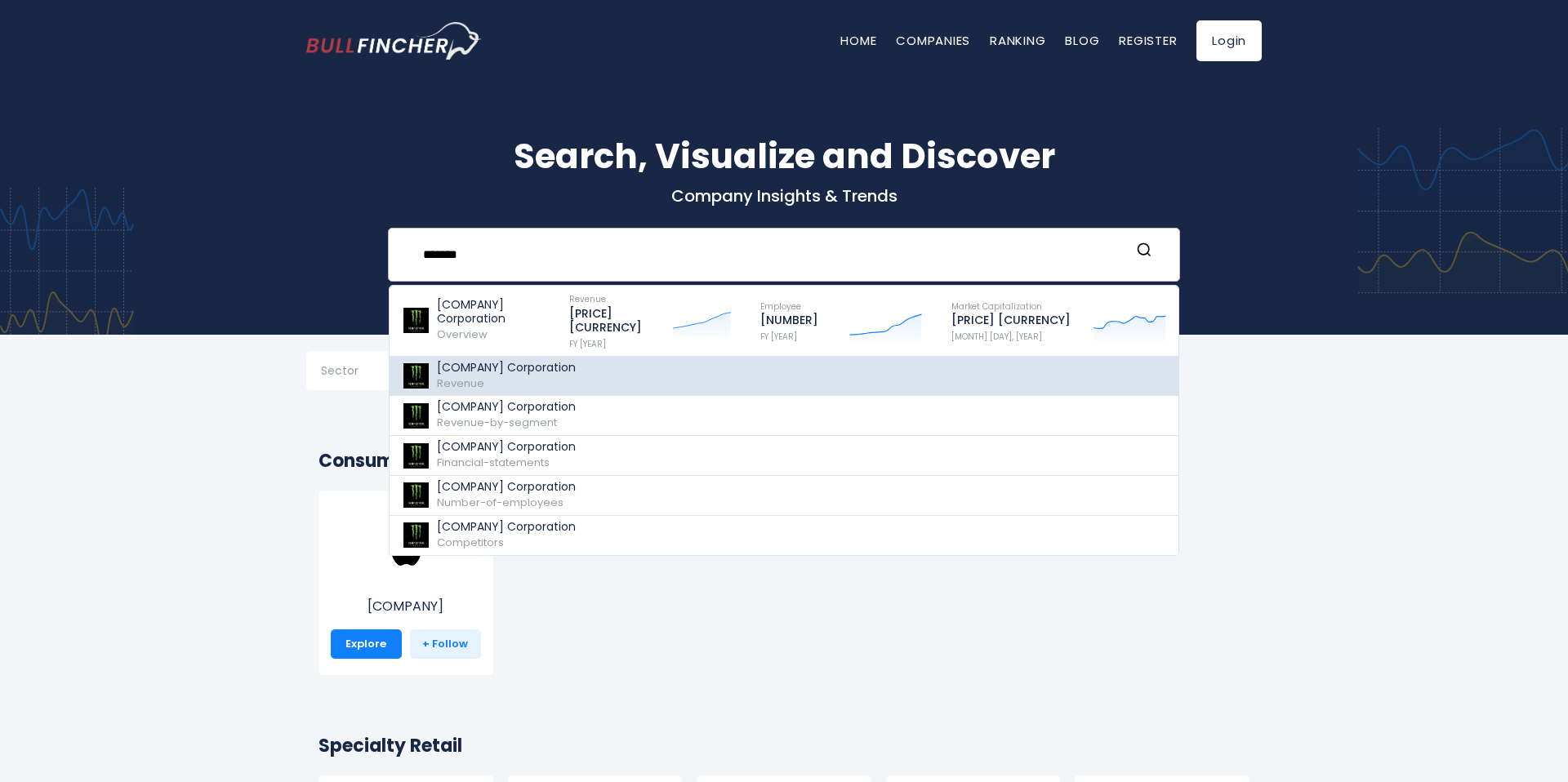 type on "*******" 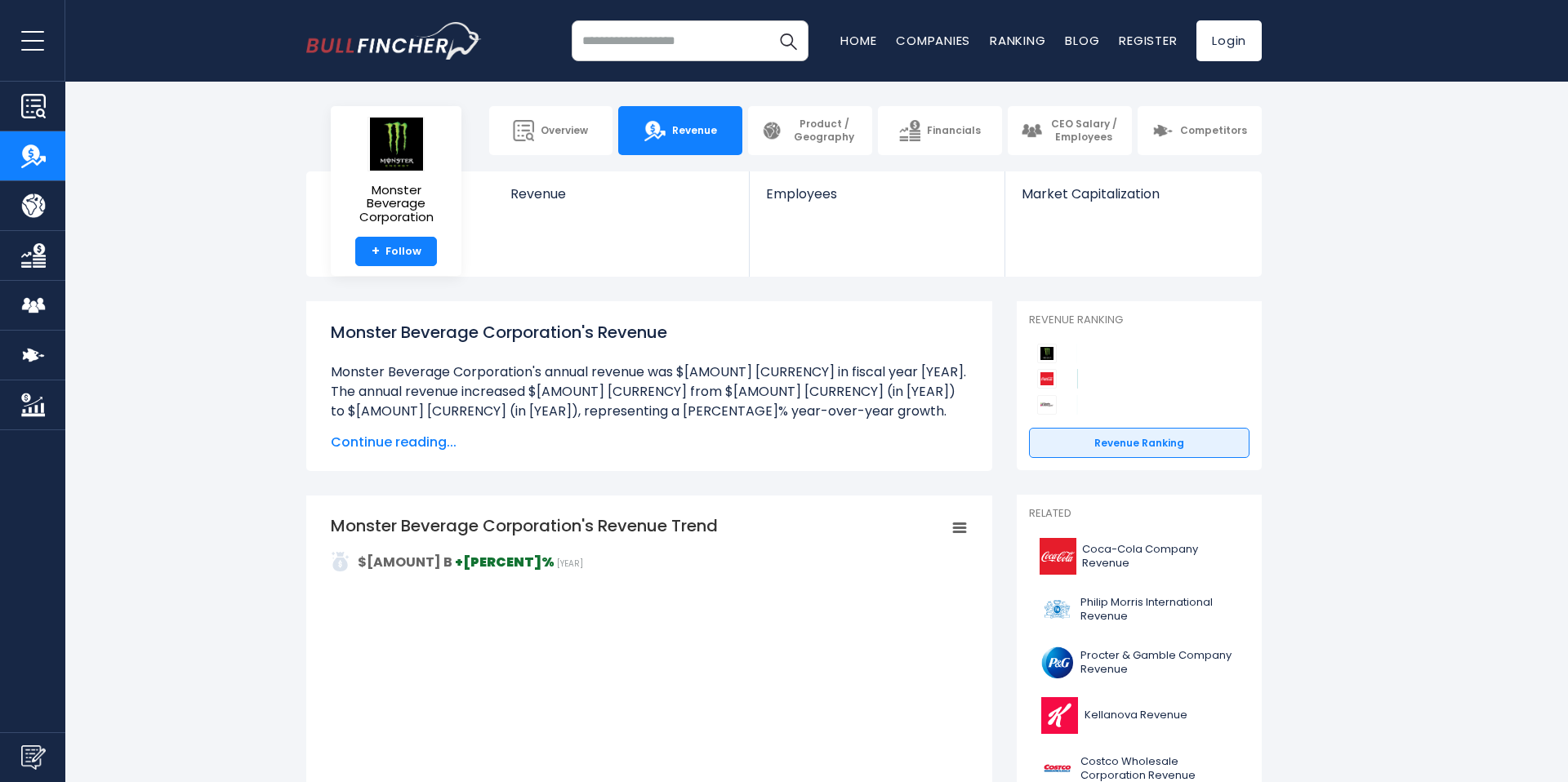 scroll, scrollTop: 0, scrollLeft: 0, axis: both 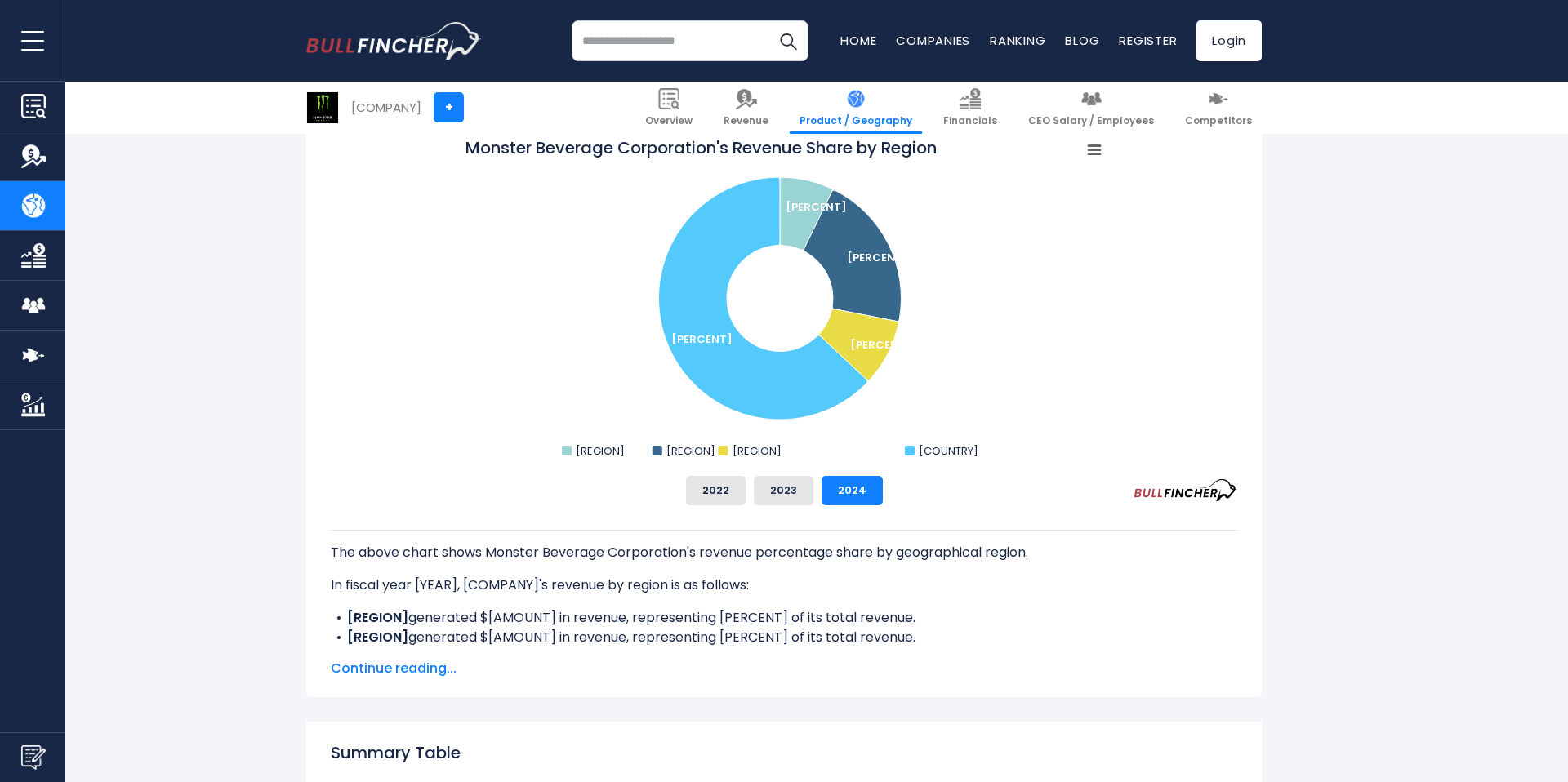 click on "Continue reading..." at bounding box center (784, 669) 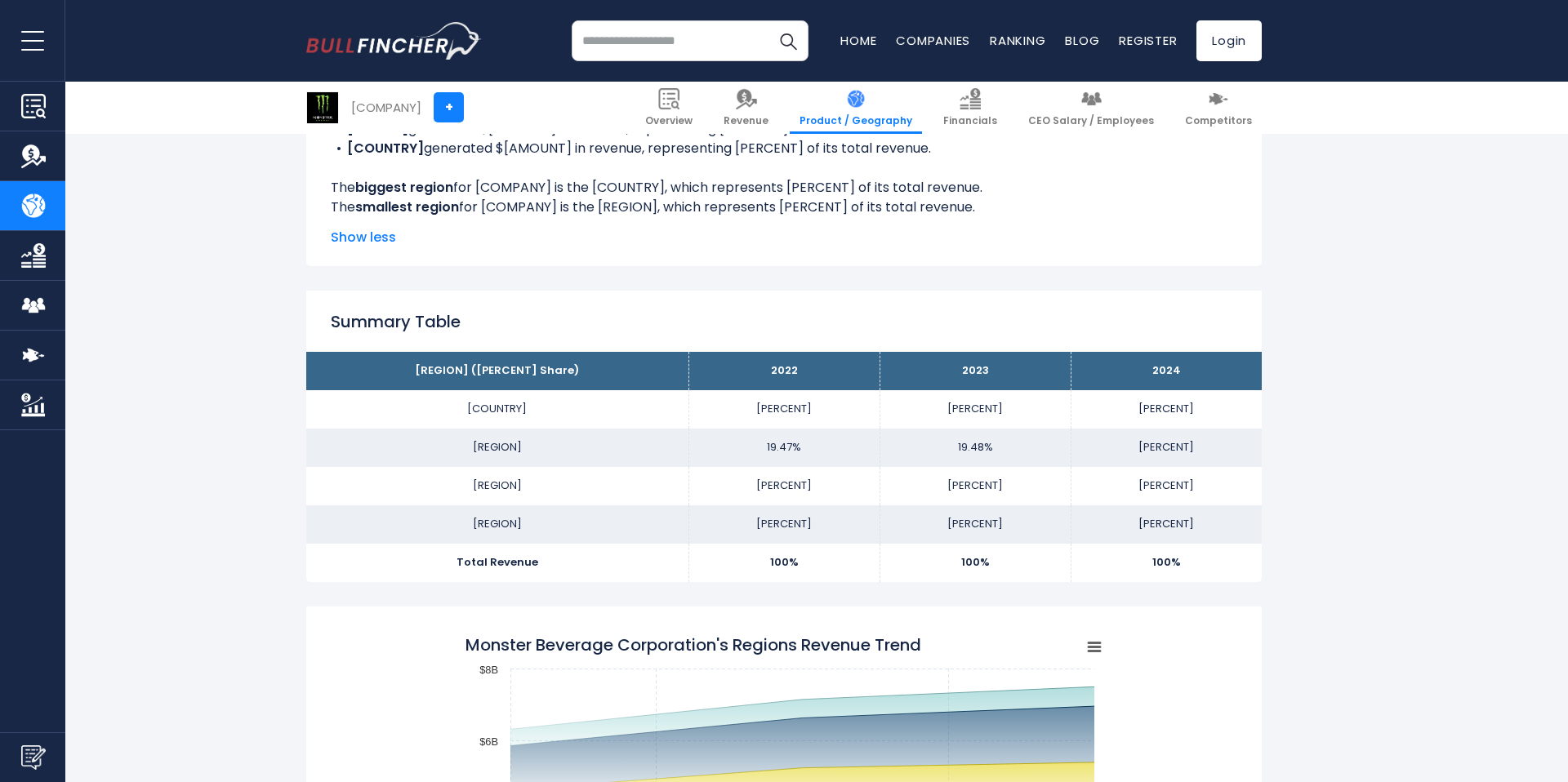 scroll, scrollTop: 983, scrollLeft: 0, axis: vertical 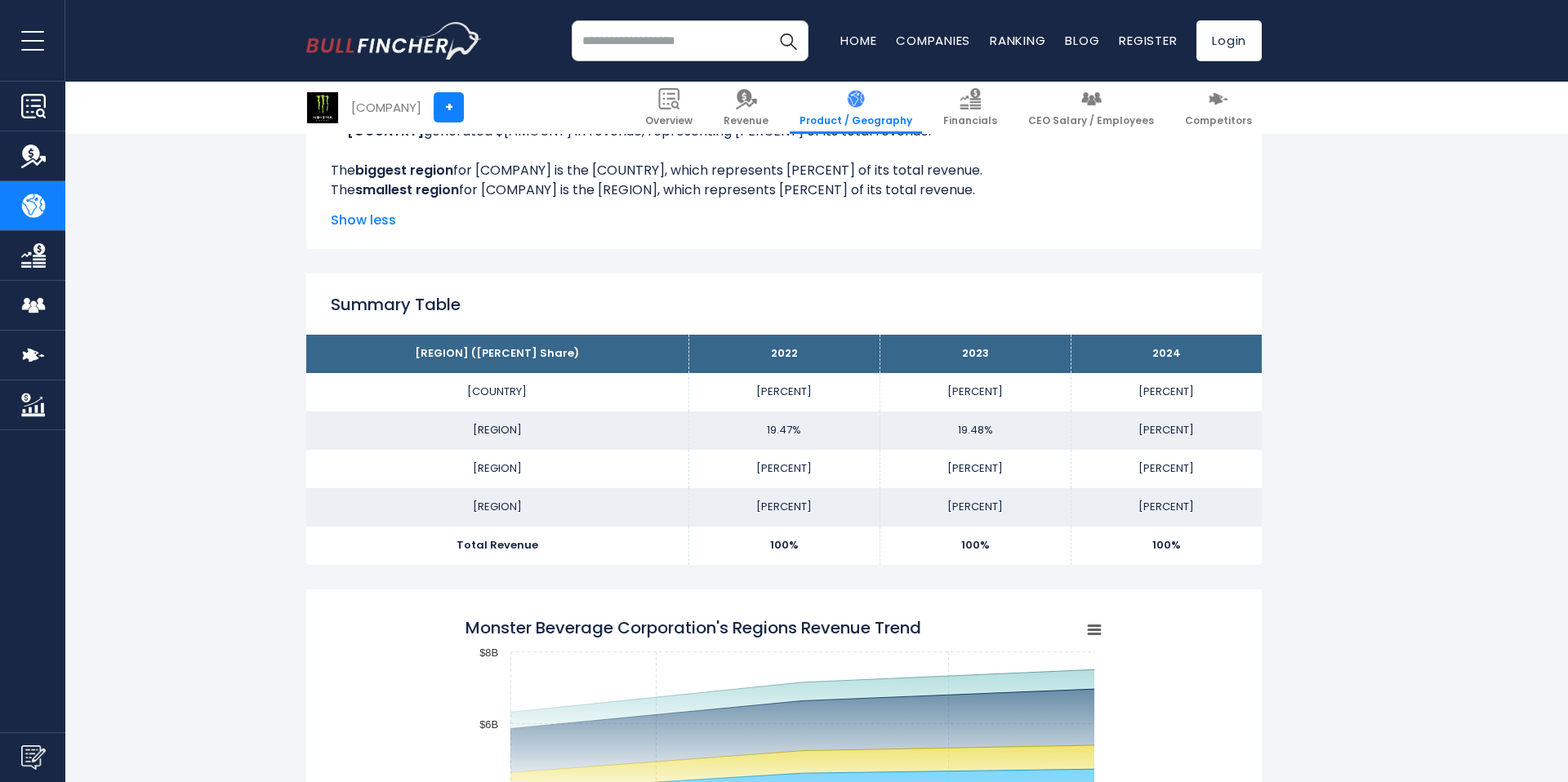 click on "[COUNTRY]" at bounding box center (497, 392) 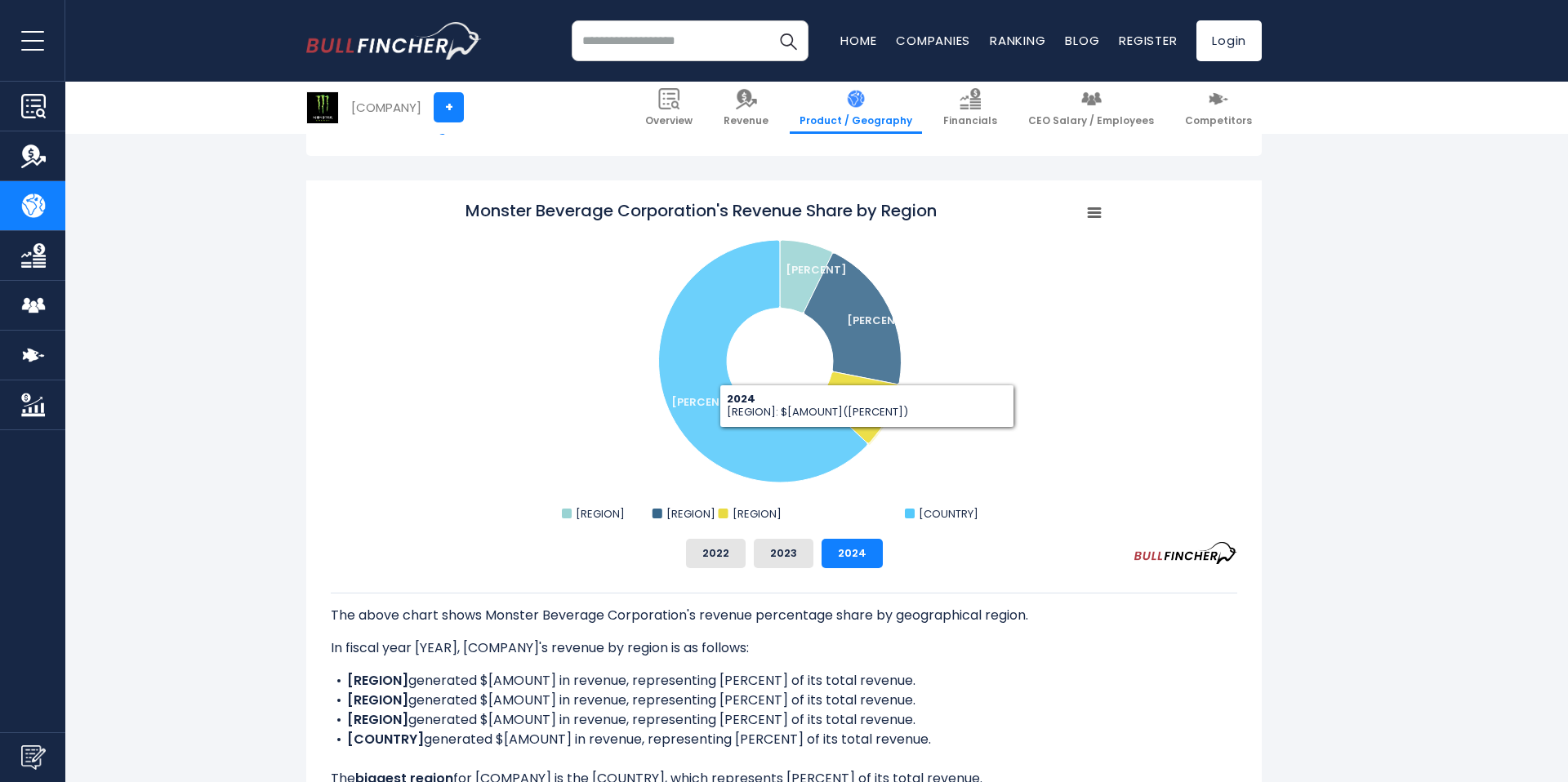scroll, scrollTop: 415, scrollLeft: 0, axis: vertical 